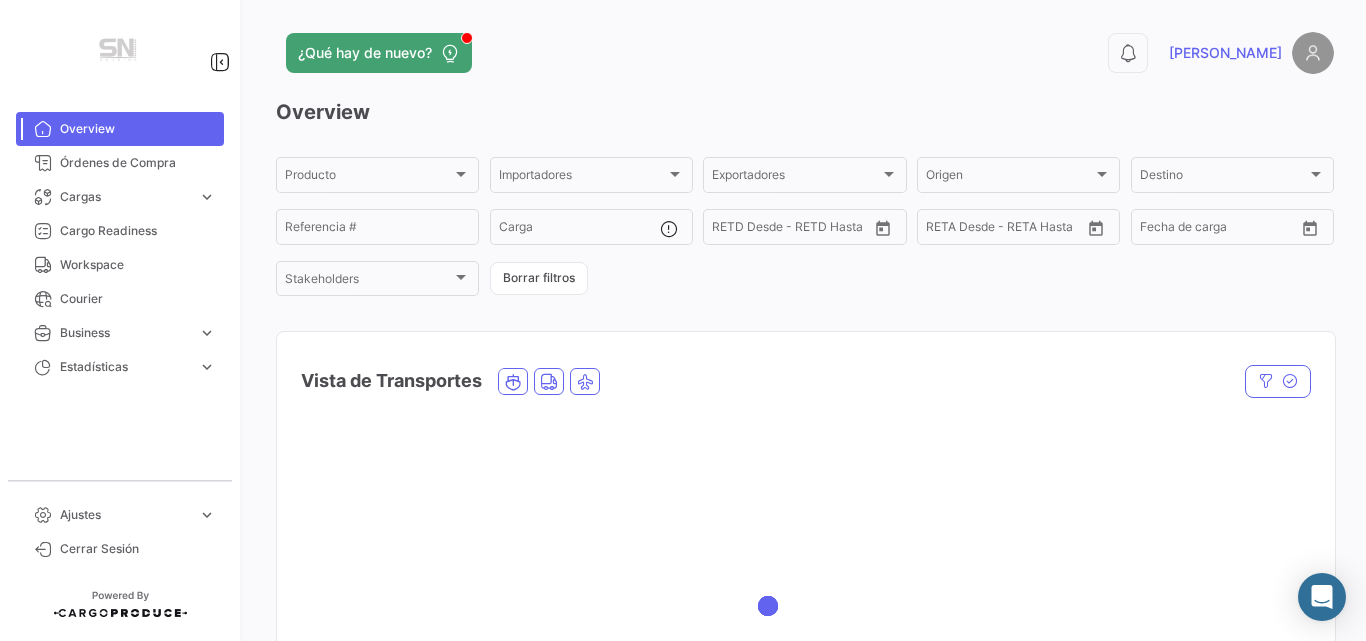 scroll, scrollTop: 0, scrollLeft: 0, axis: both 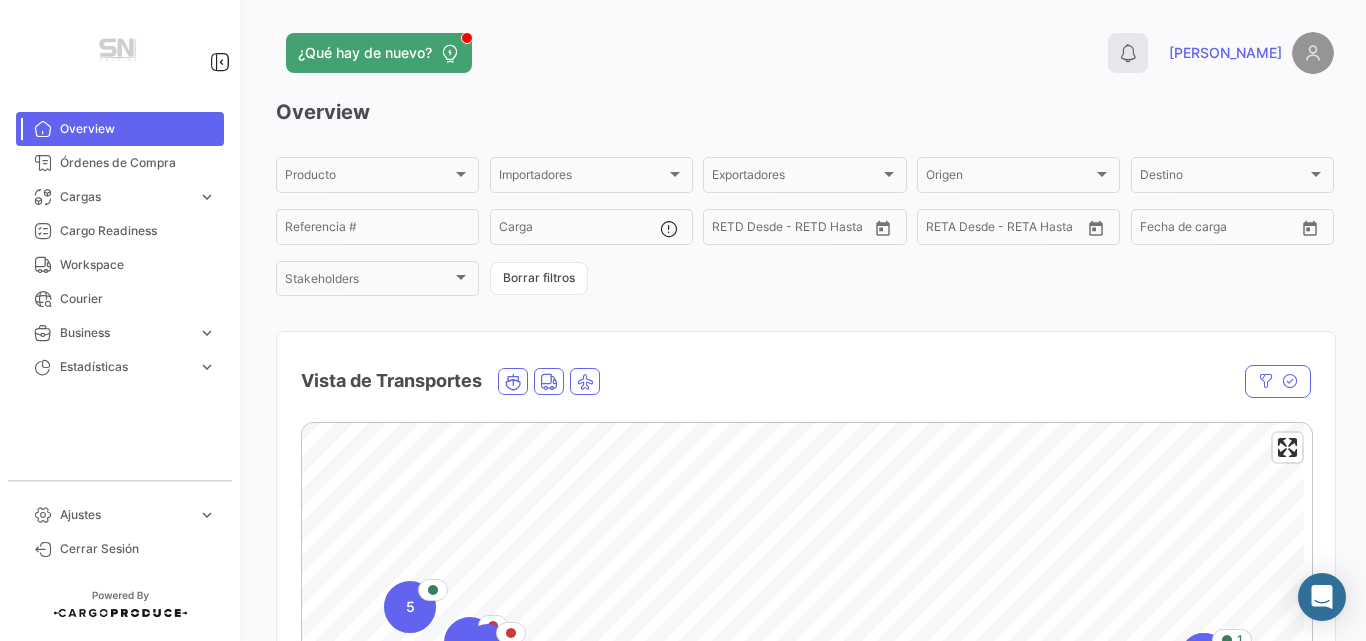 click 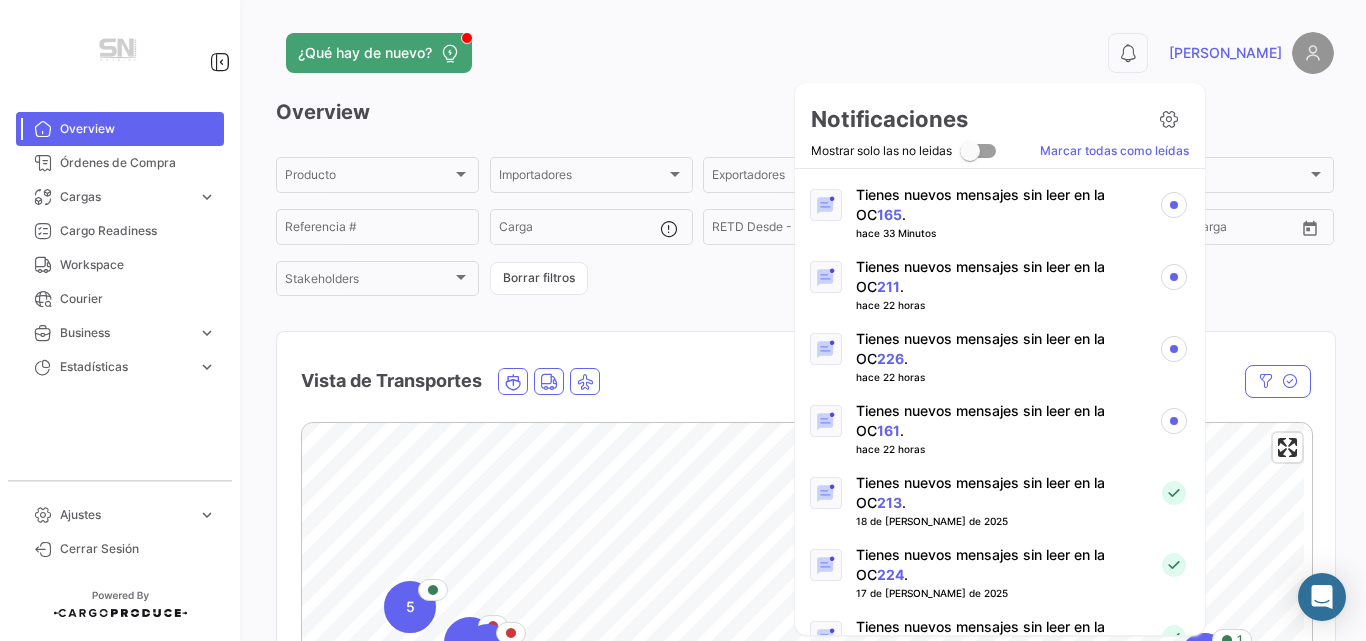 click on "Tienes nuevos mensajes sin leer en la OC    161   ." at bounding box center [999, 421] 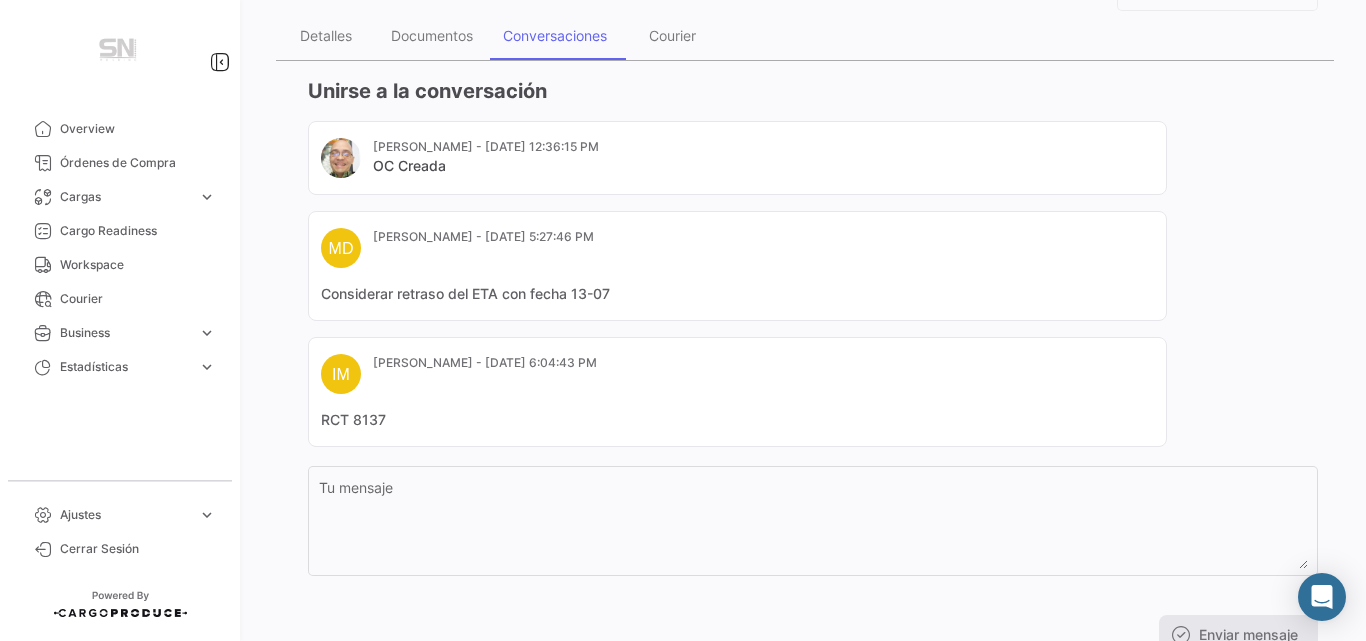scroll, scrollTop: 320, scrollLeft: 0, axis: vertical 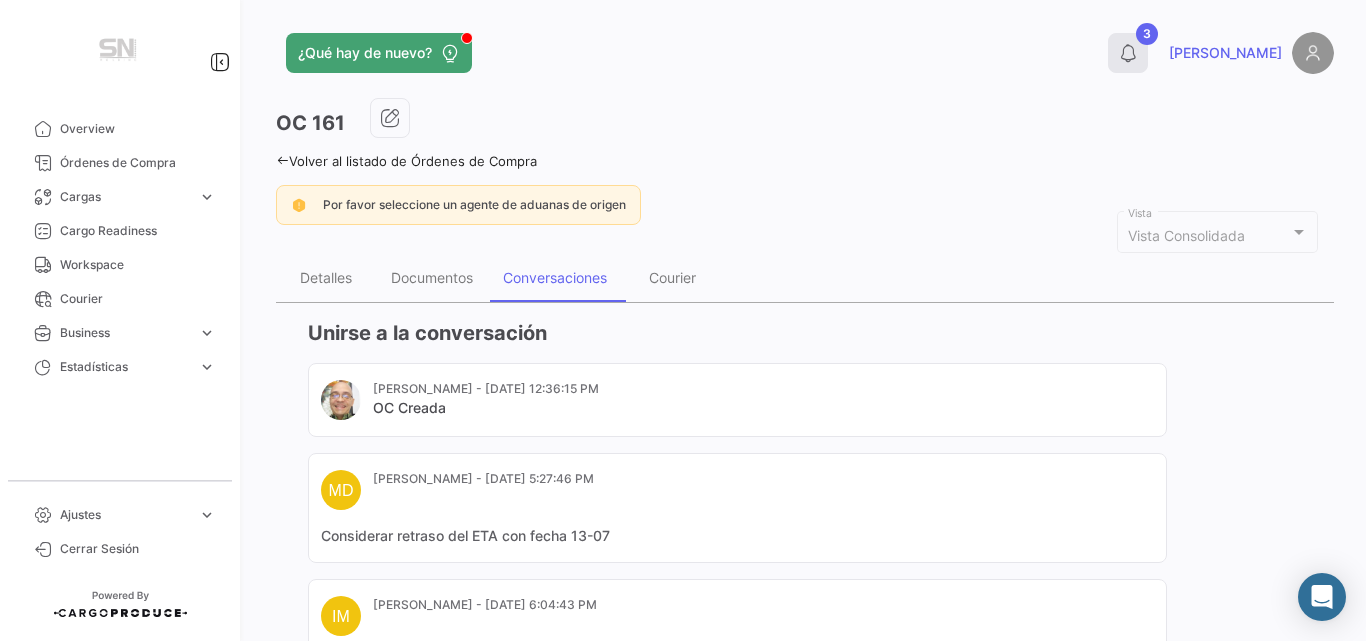 click on "3" 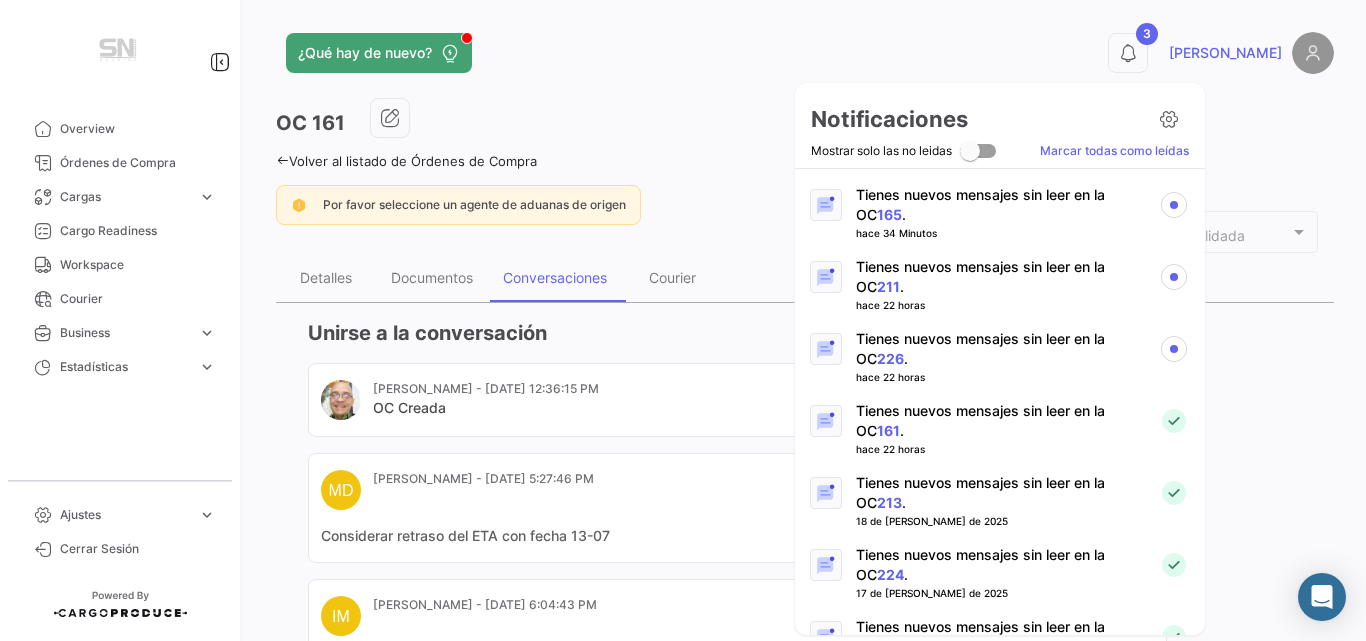 click on "226" at bounding box center [890, 358] 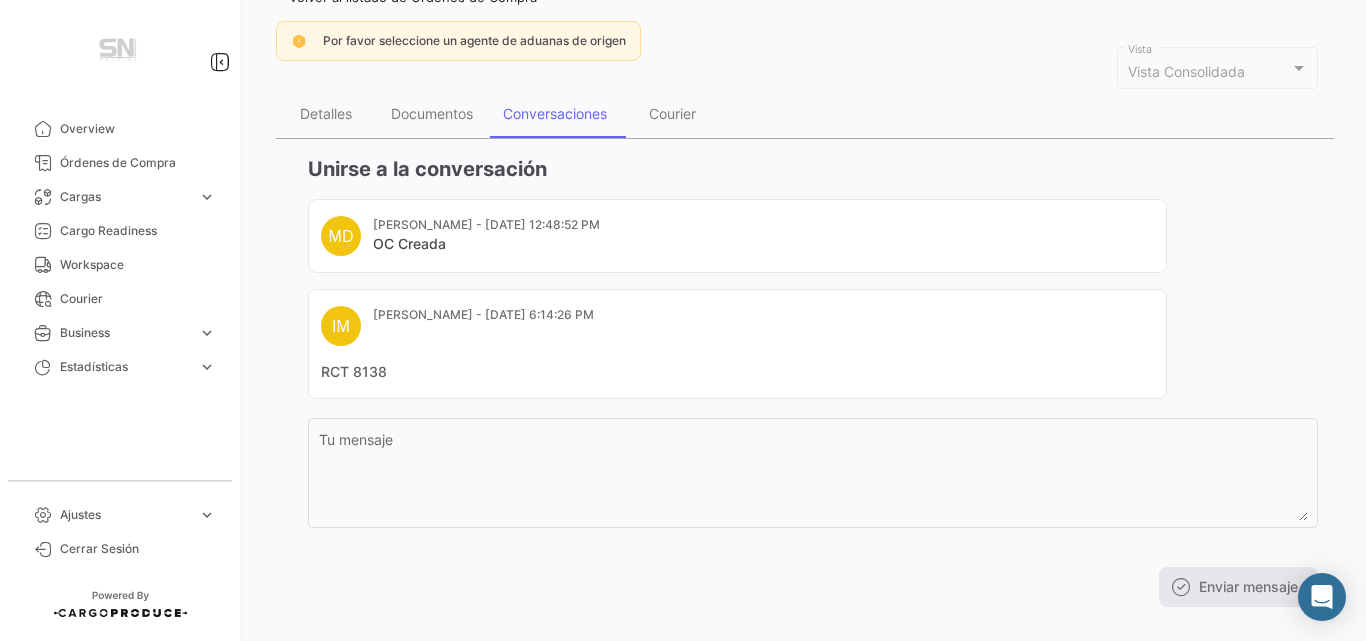 scroll, scrollTop: 0, scrollLeft: 0, axis: both 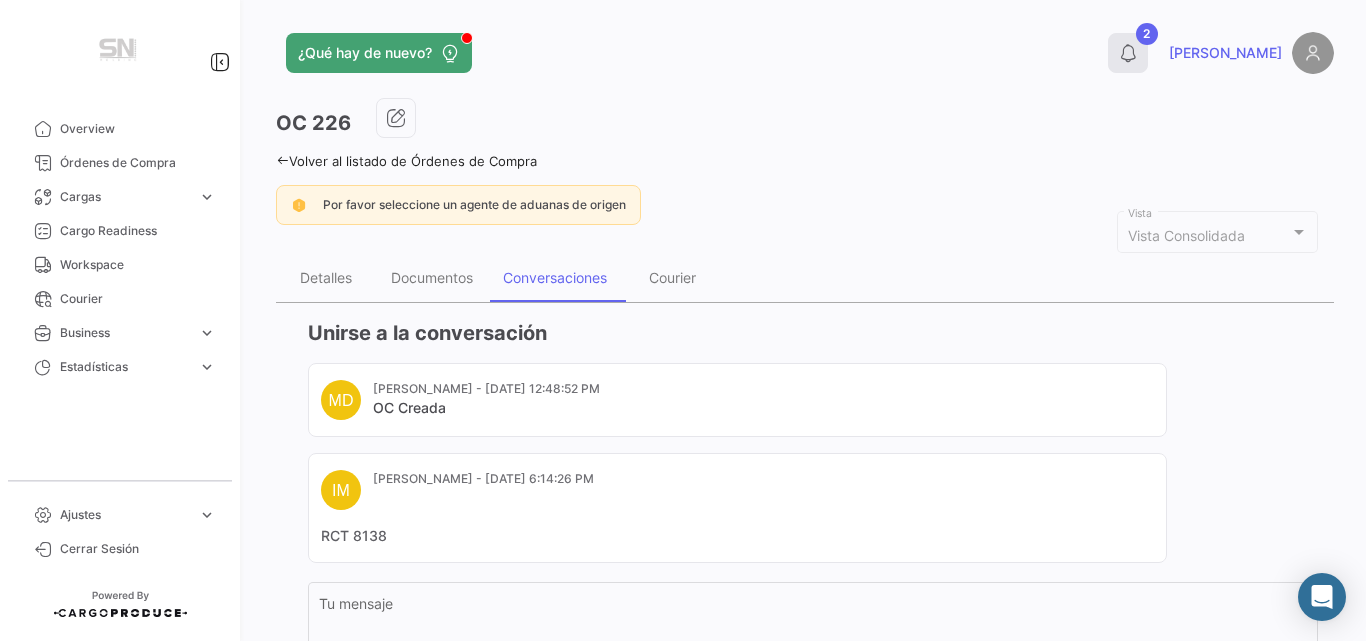 click 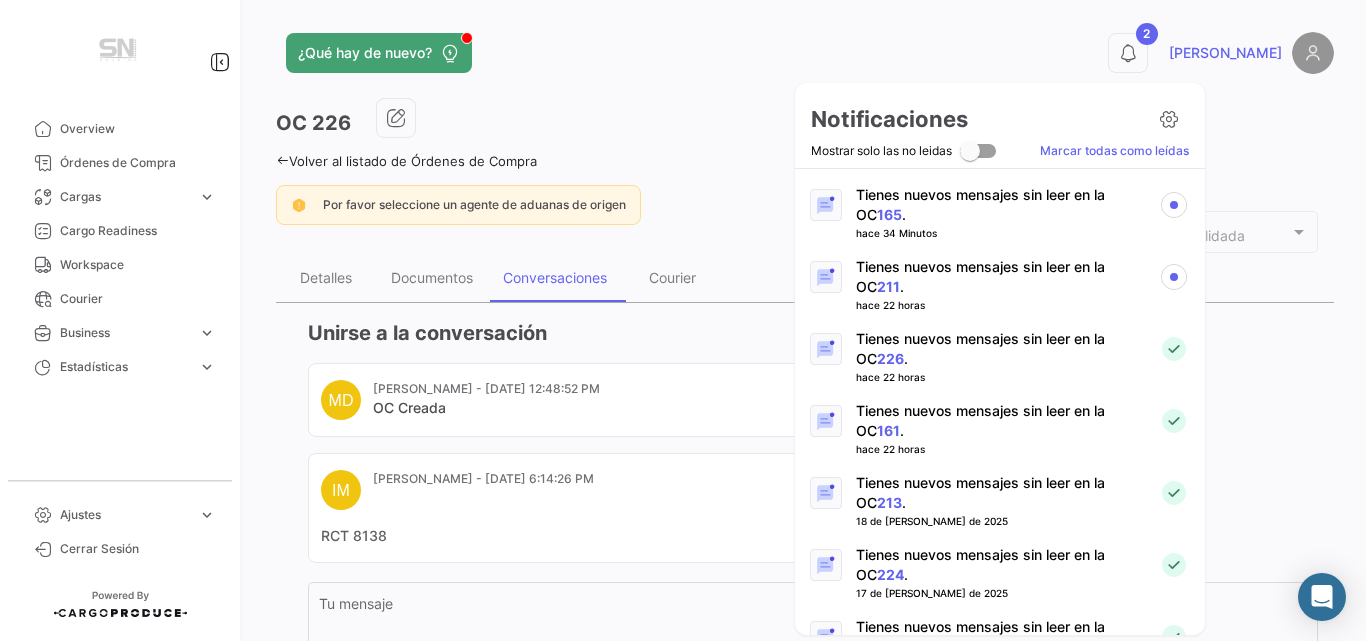 click on "Tienes nuevos mensajes sin leer en la OC    211   ." at bounding box center [999, 277] 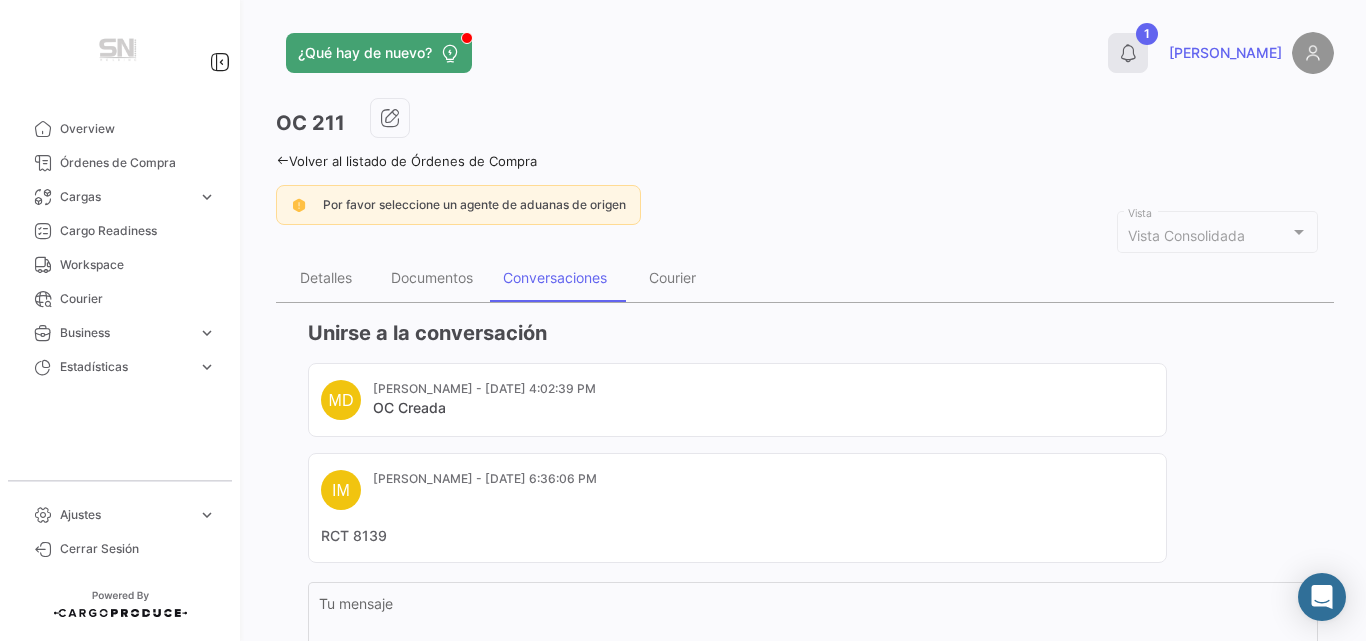 click on "1" 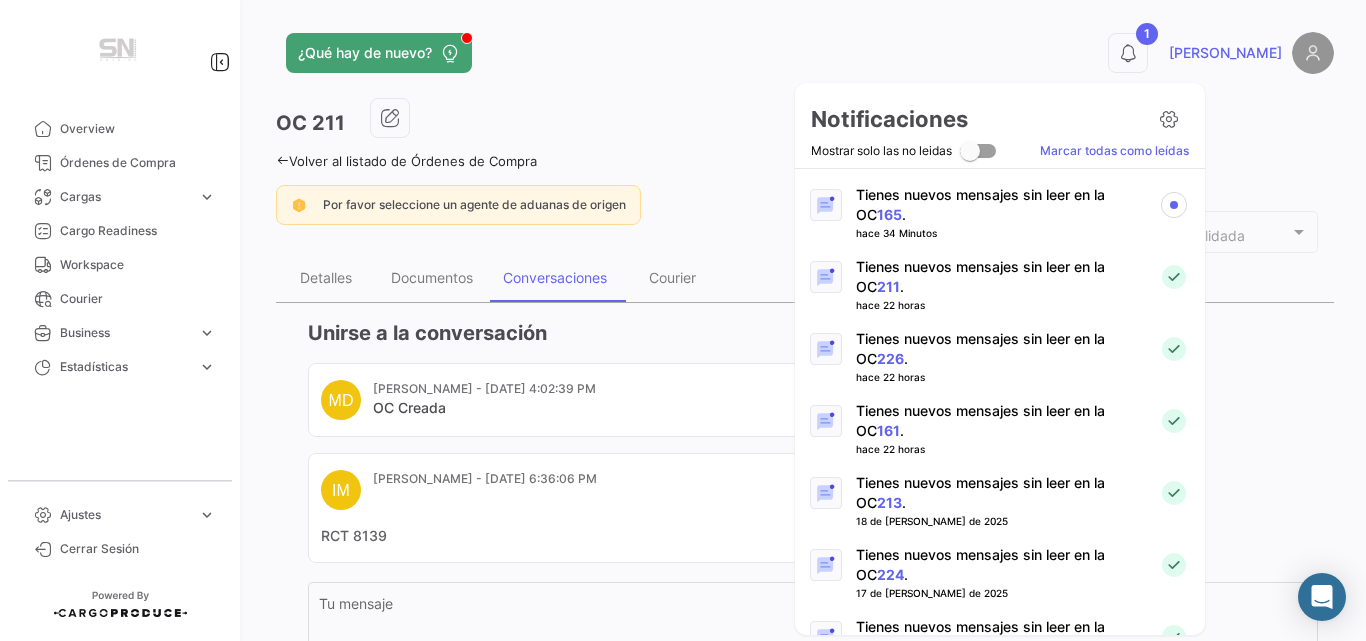 click on "213" at bounding box center [889, 502] 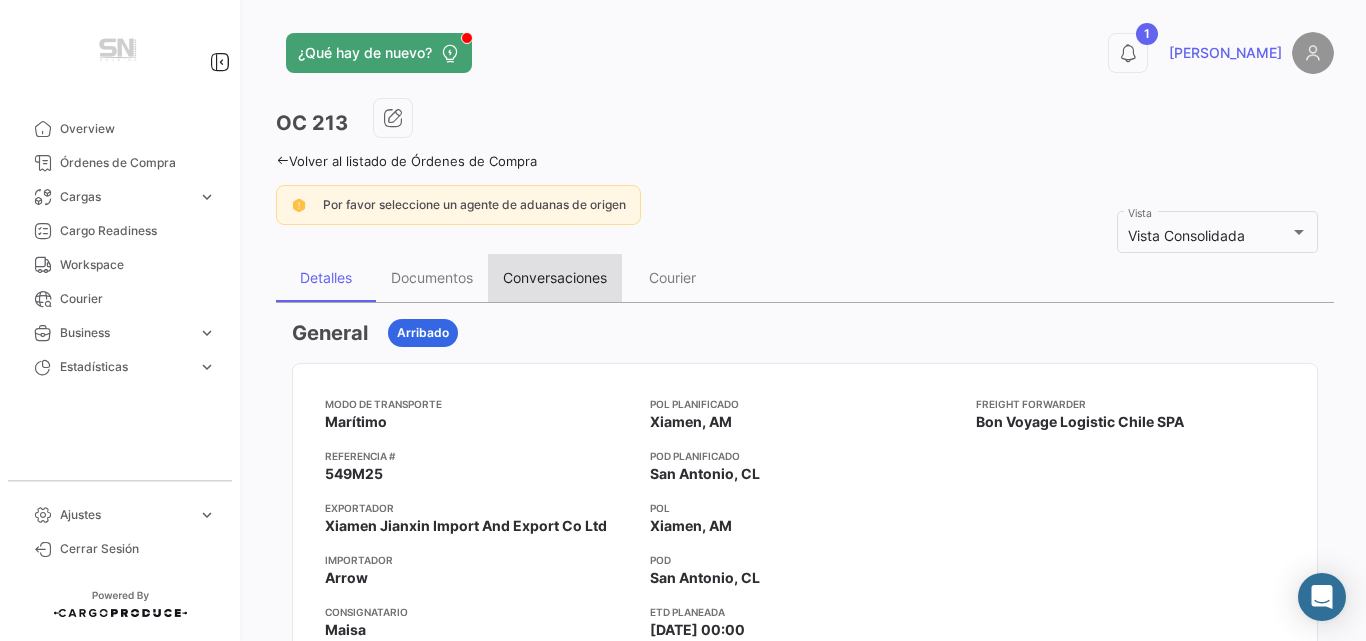 click on "Conversaciones" at bounding box center (555, 277) 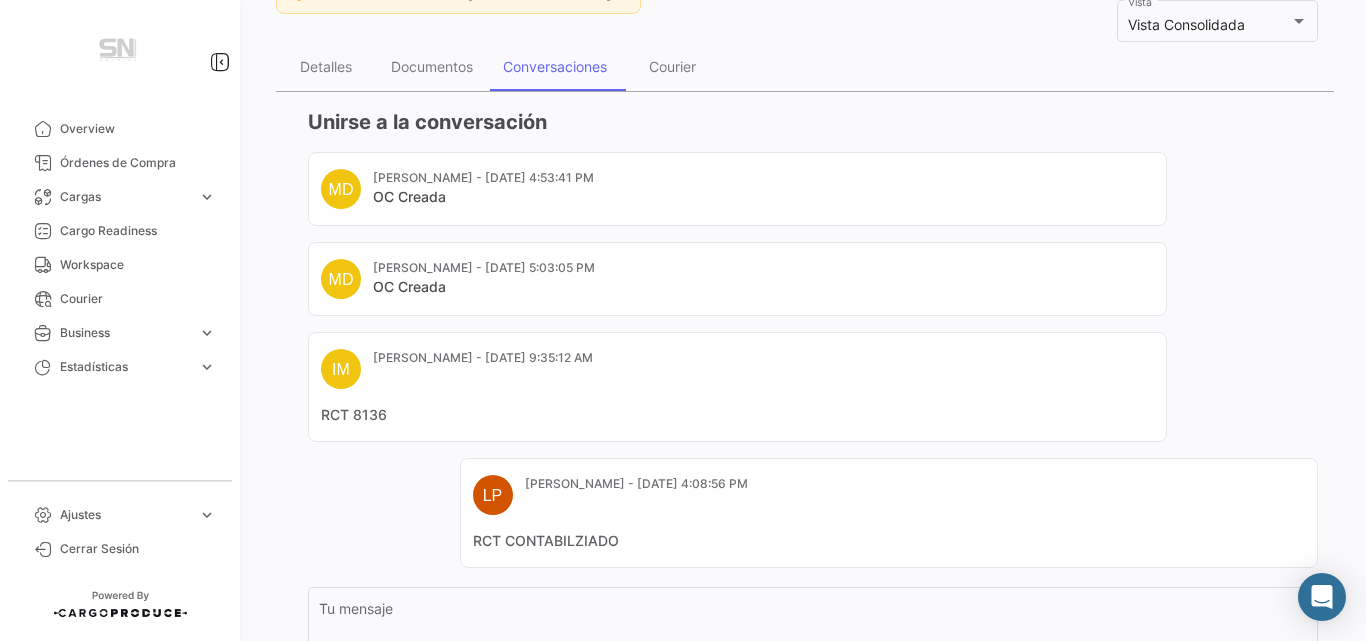 scroll, scrollTop: 282, scrollLeft: 0, axis: vertical 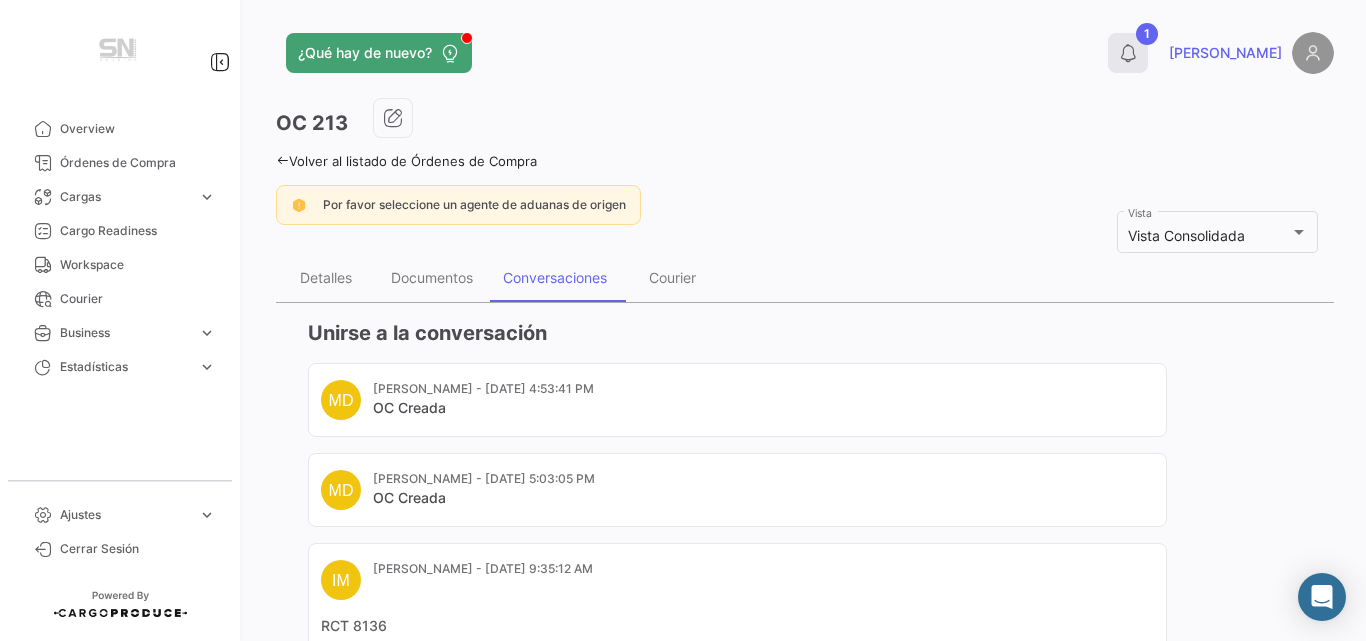 click 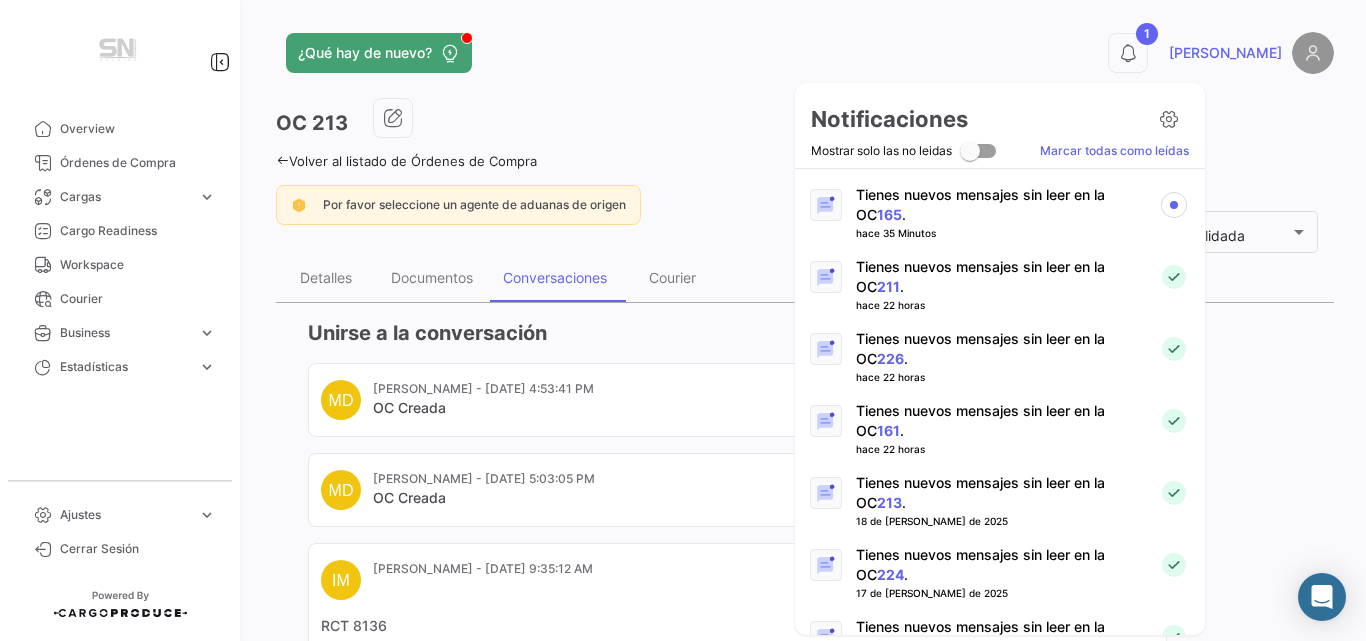 click on "165" at bounding box center (889, 214) 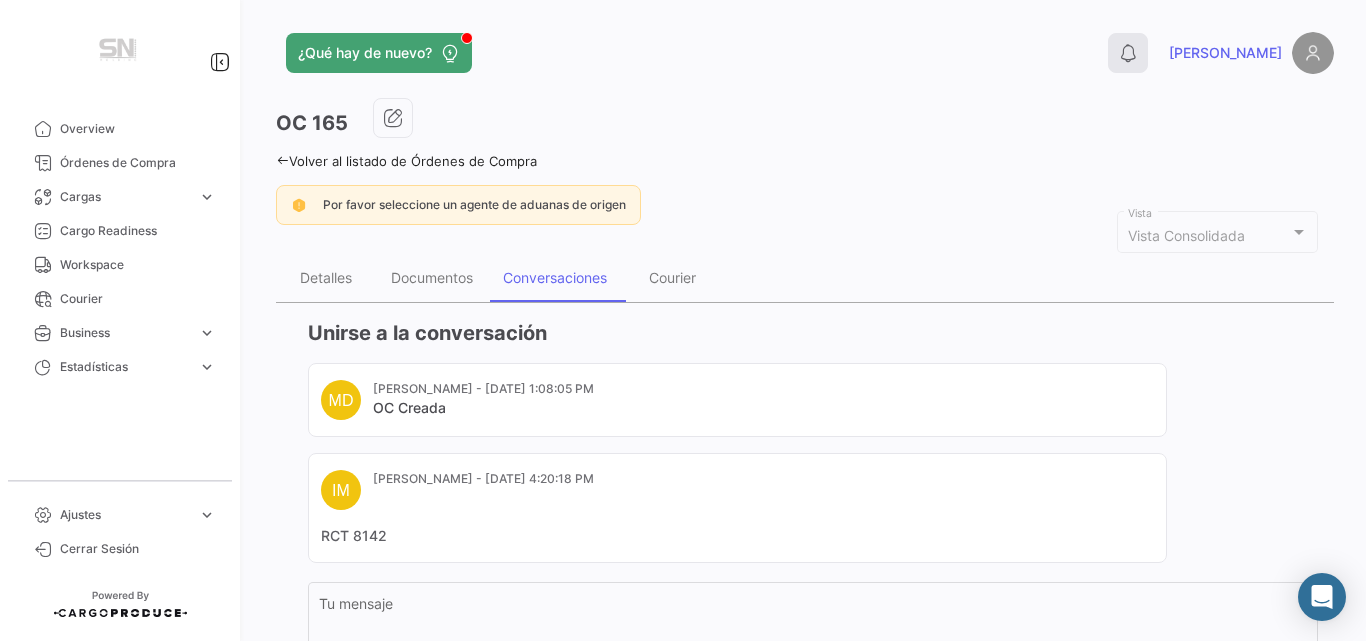 click 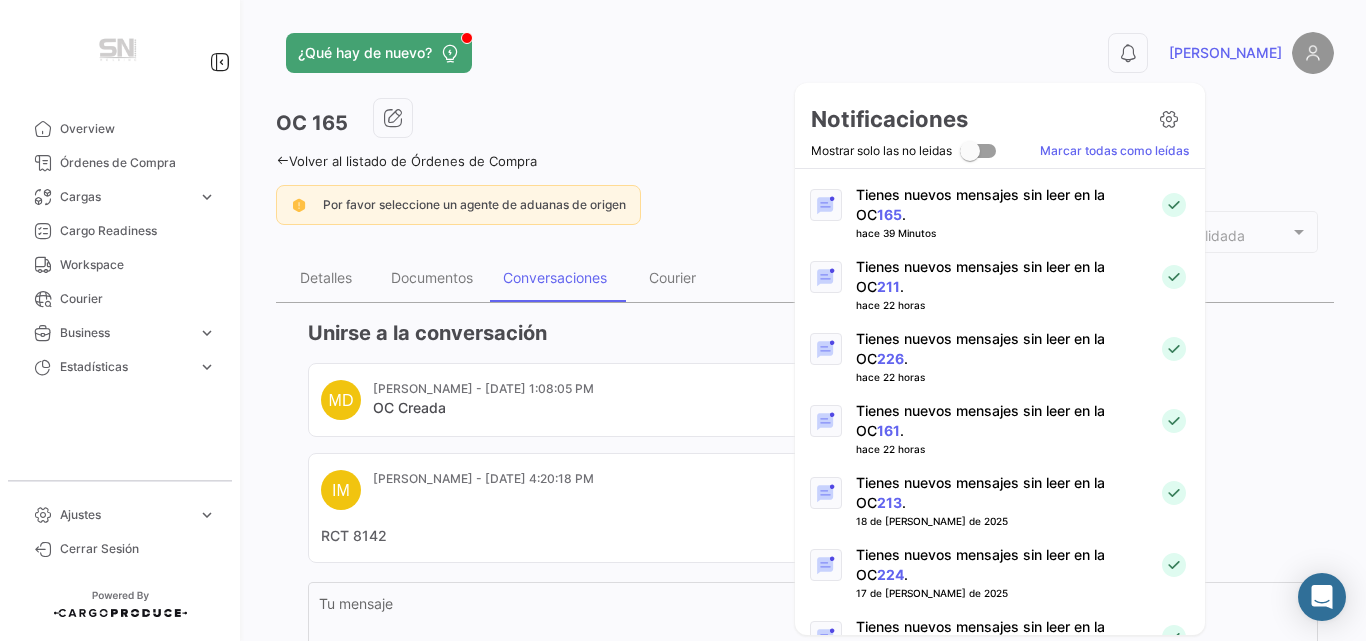 click on "161" at bounding box center (888, 430) 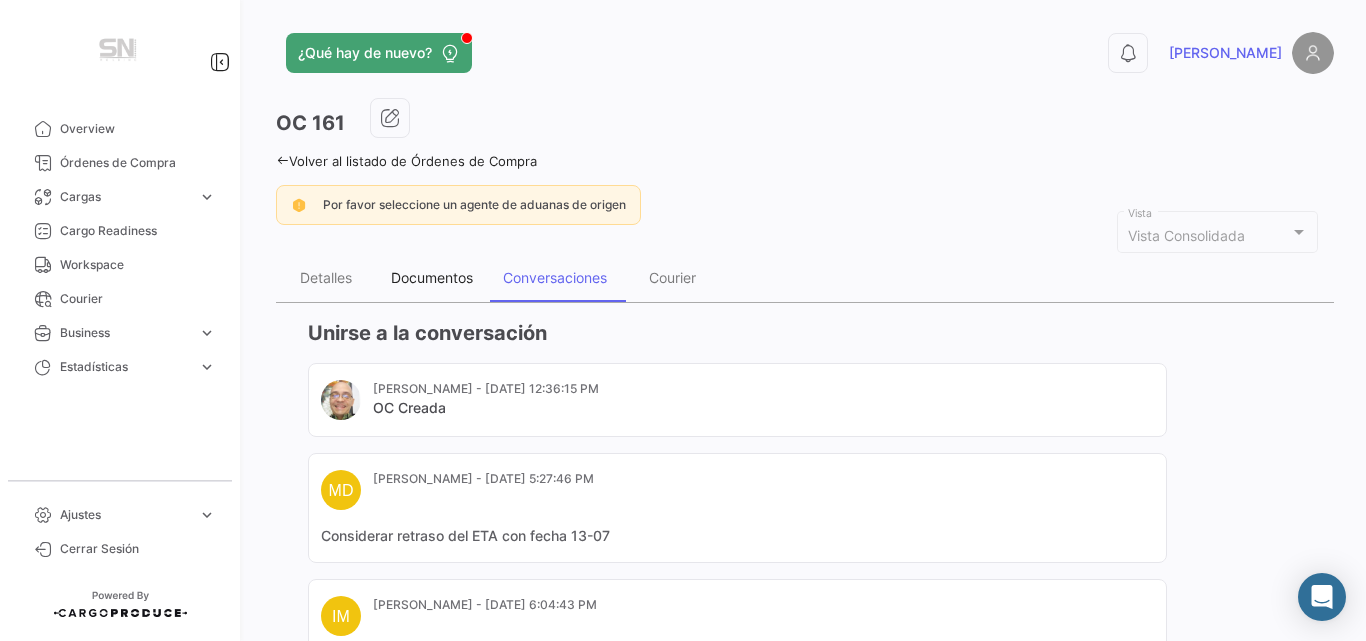 click on "Documentos" at bounding box center [432, 277] 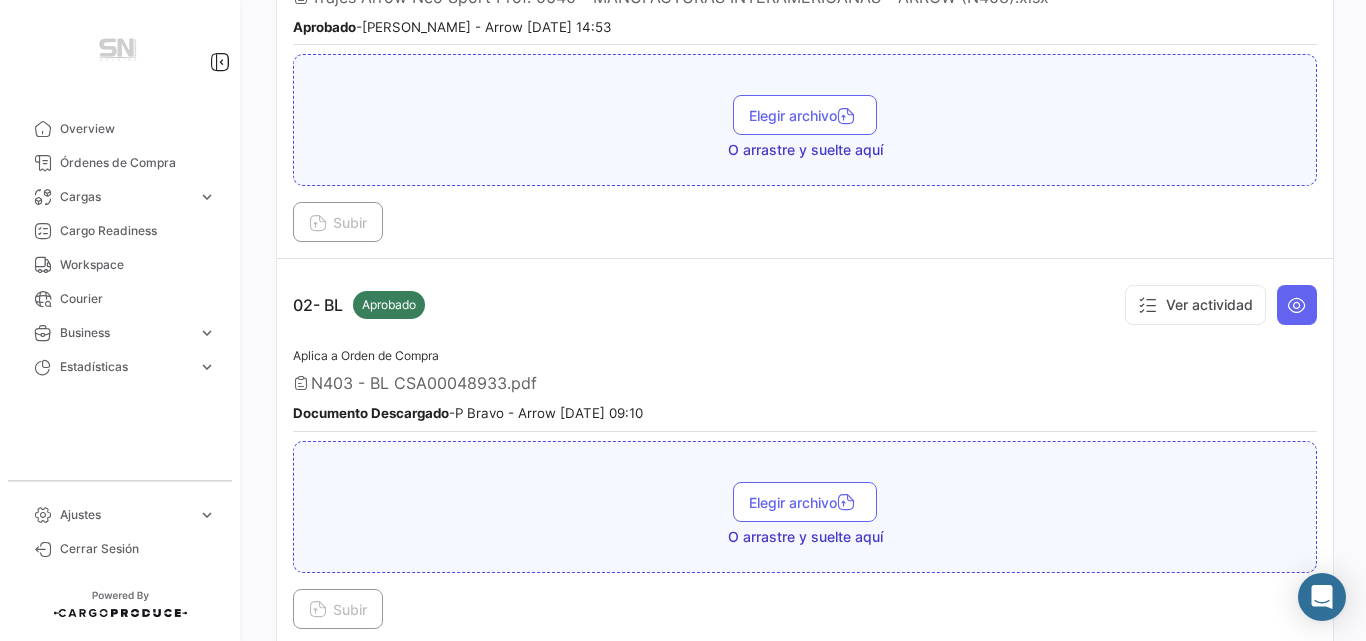 scroll, scrollTop: 1120, scrollLeft: 0, axis: vertical 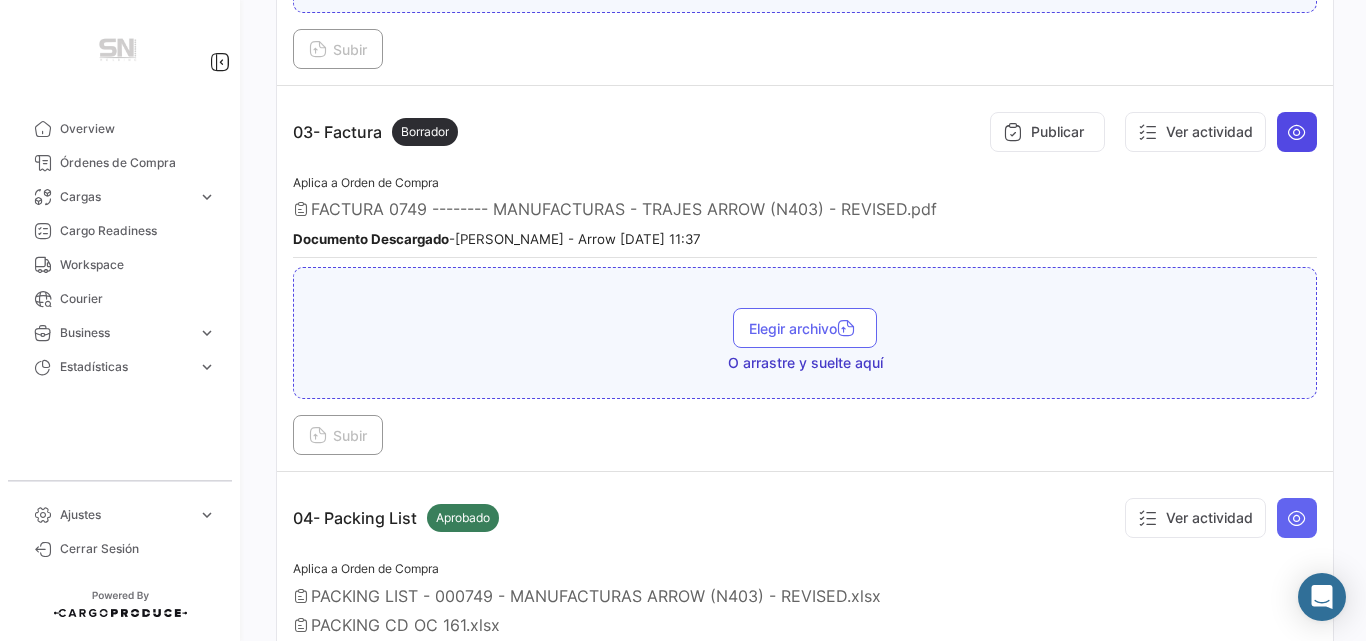 click at bounding box center [1297, 132] 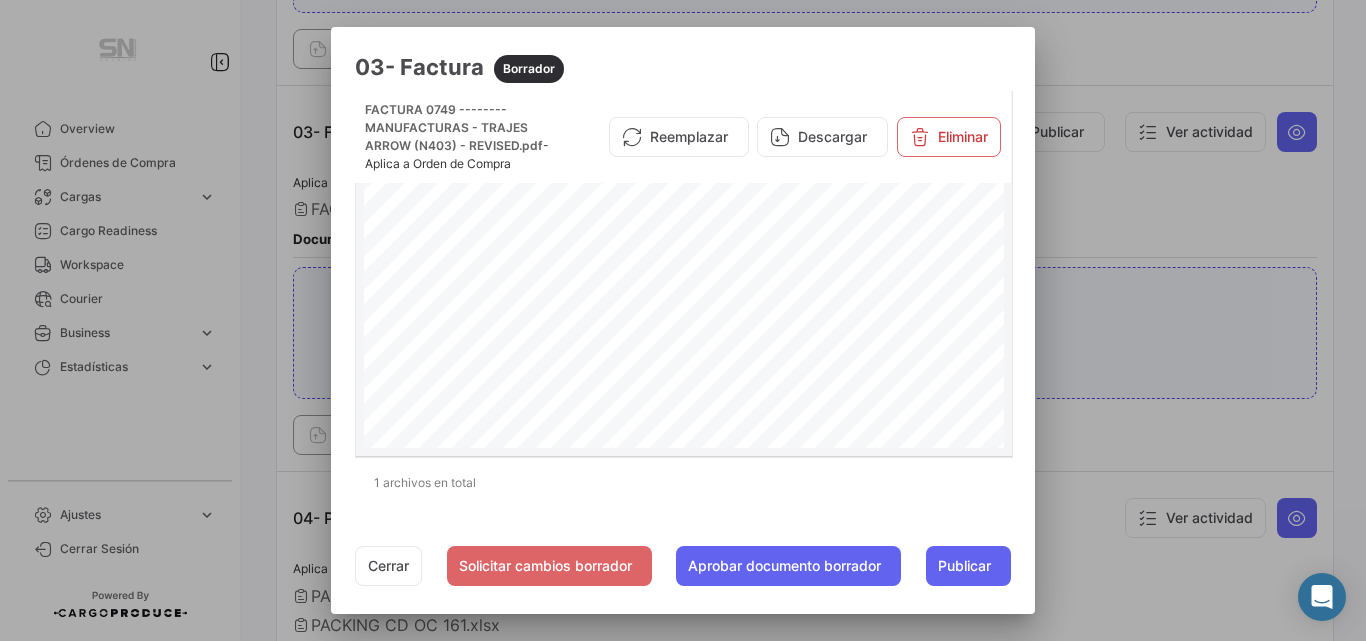scroll, scrollTop: 627, scrollLeft: 0, axis: vertical 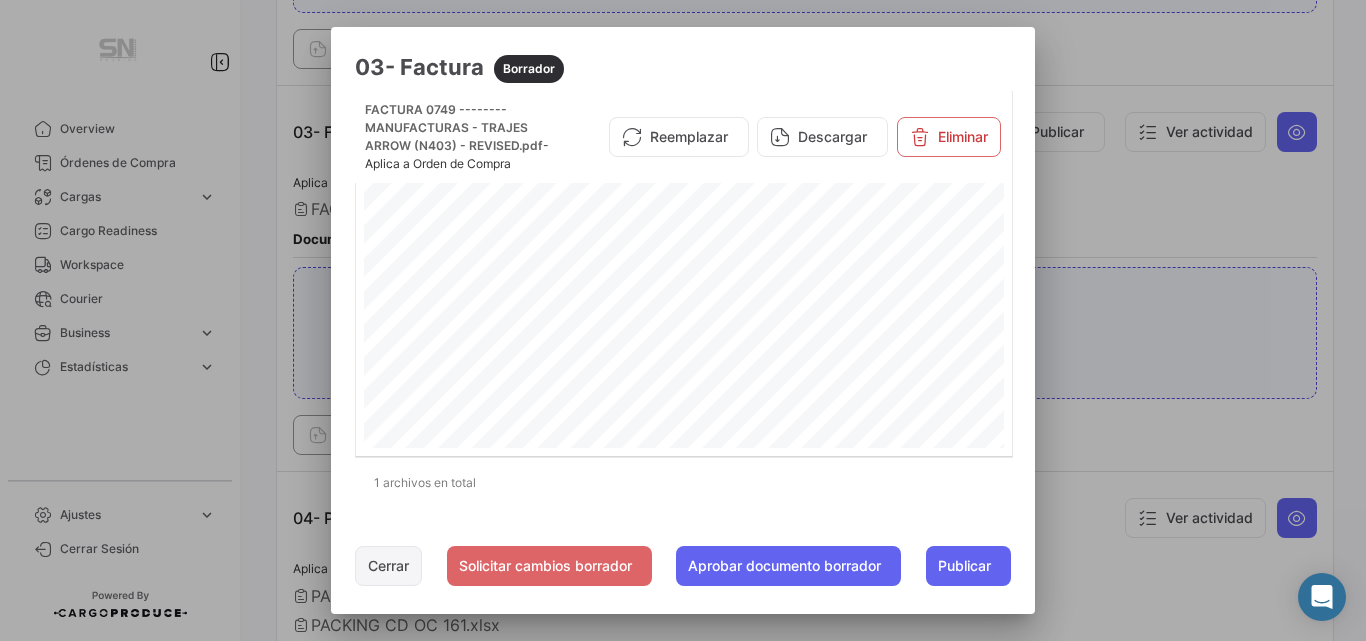 click on "Cerrar" 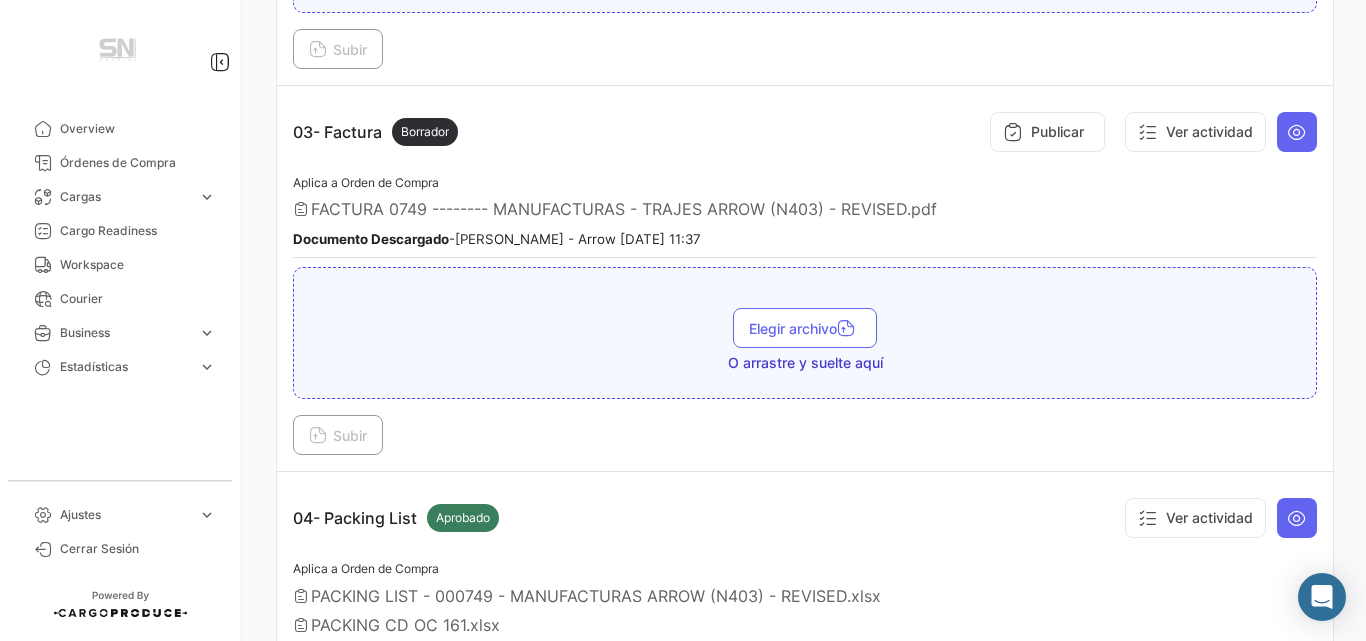 scroll, scrollTop: 560, scrollLeft: 0, axis: vertical 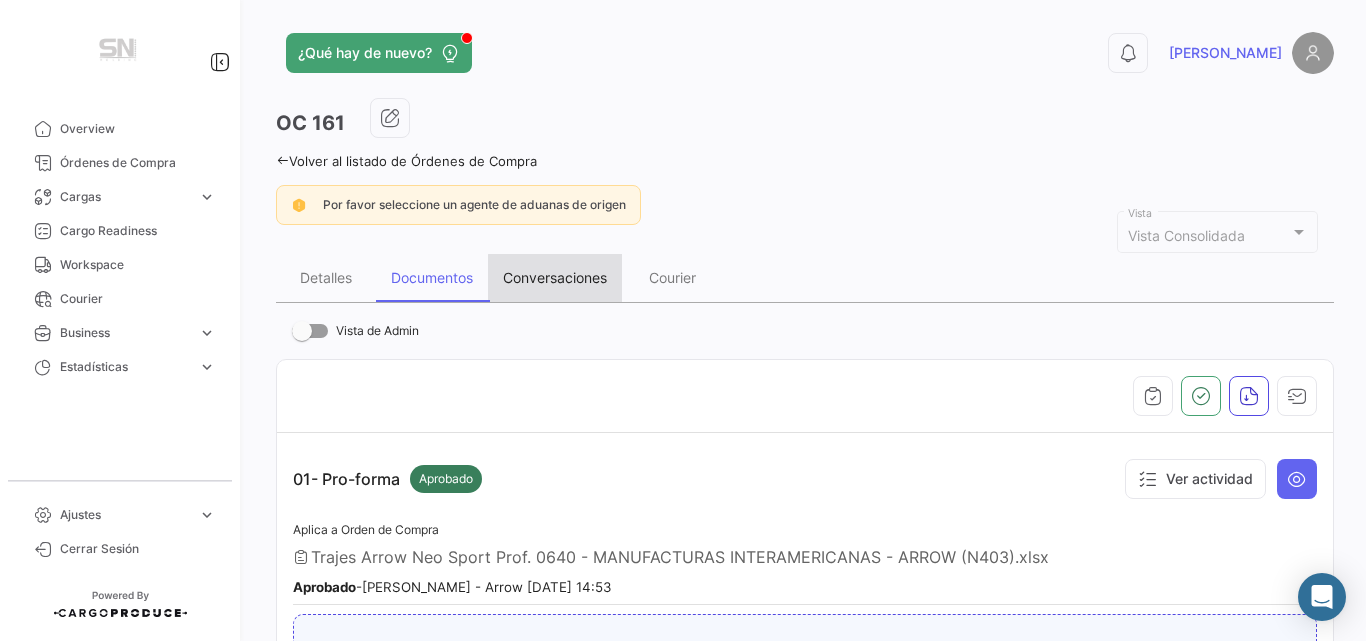 click on "Conversaciones" at bounding box center [555, 278] 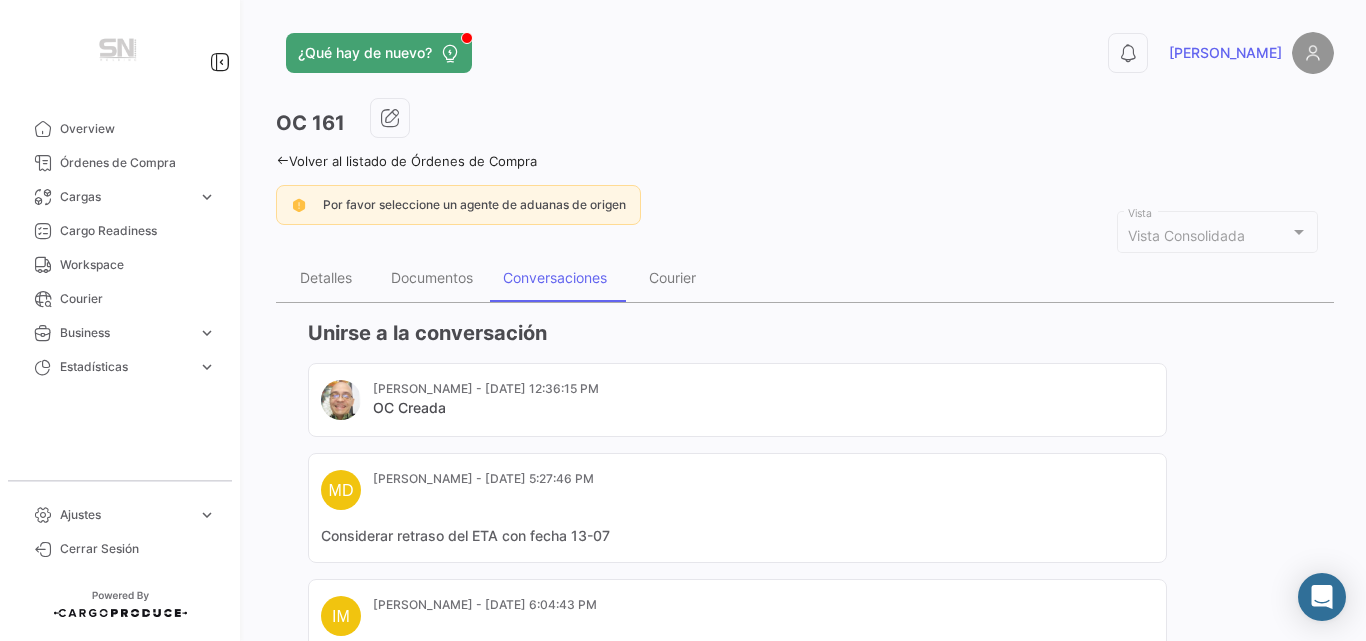 scroll, scrollTop: 320, scrollLeft: 0, axis: vertical 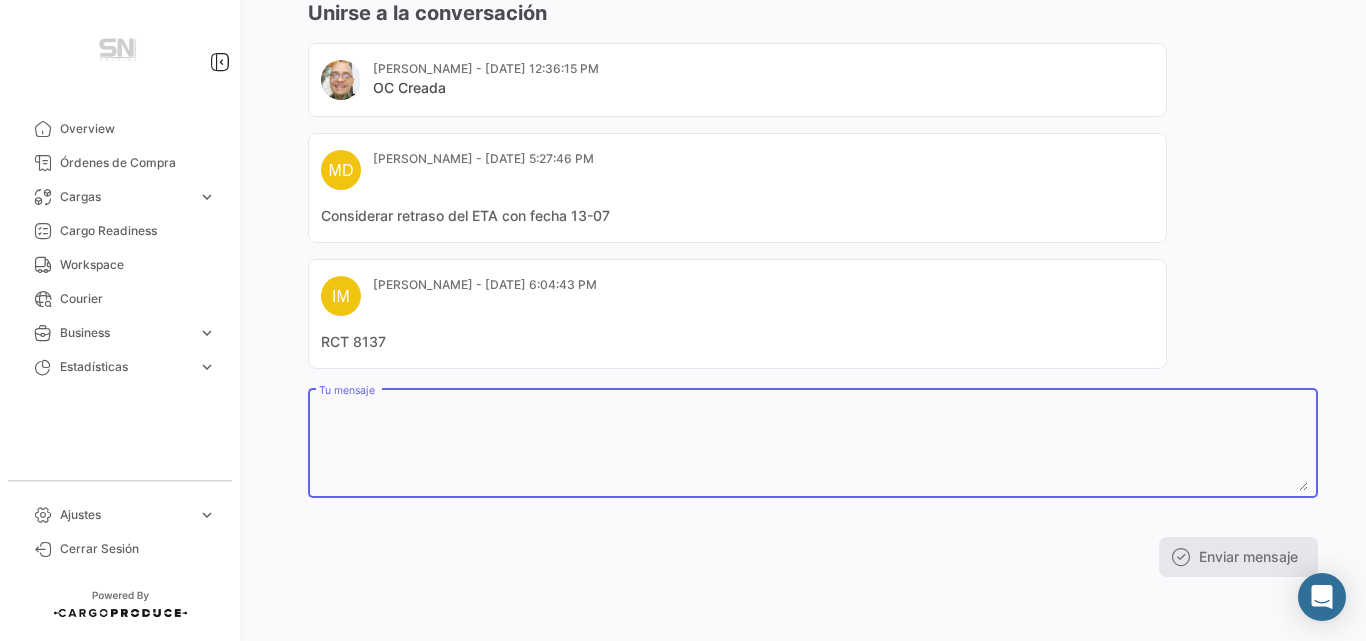 click on "Tu mensaje" at bounding box center [813, 447] 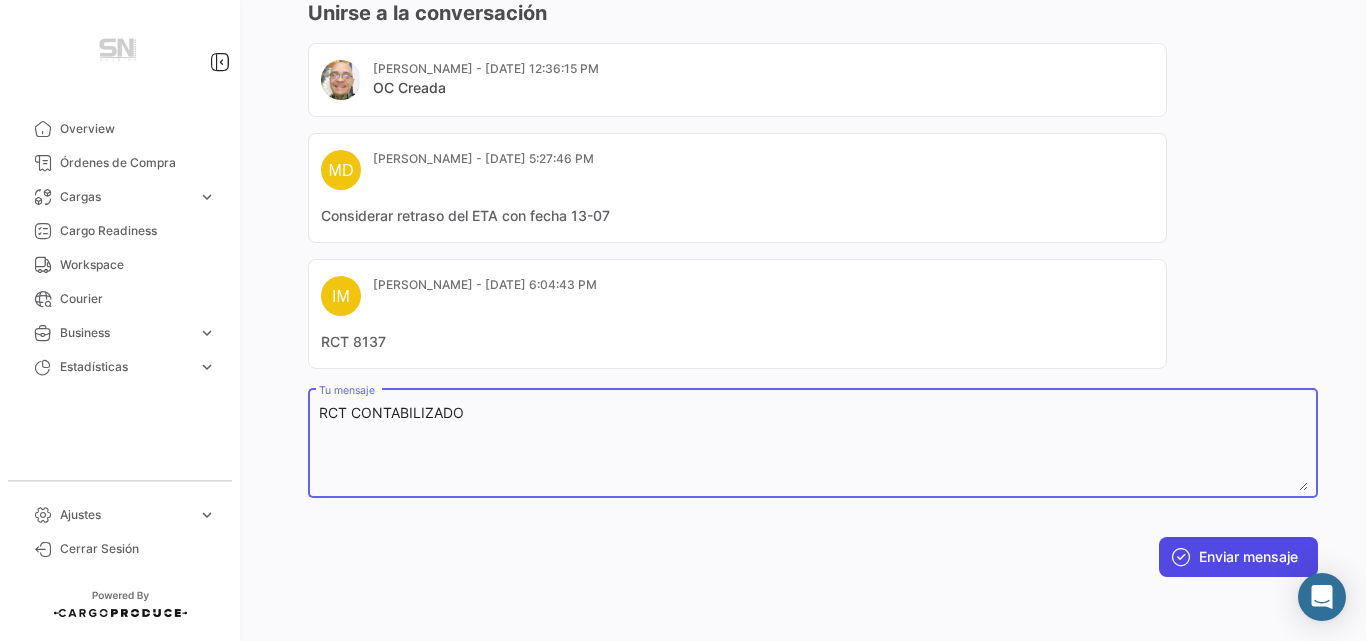 type on "RCT CONTABILIZADO" 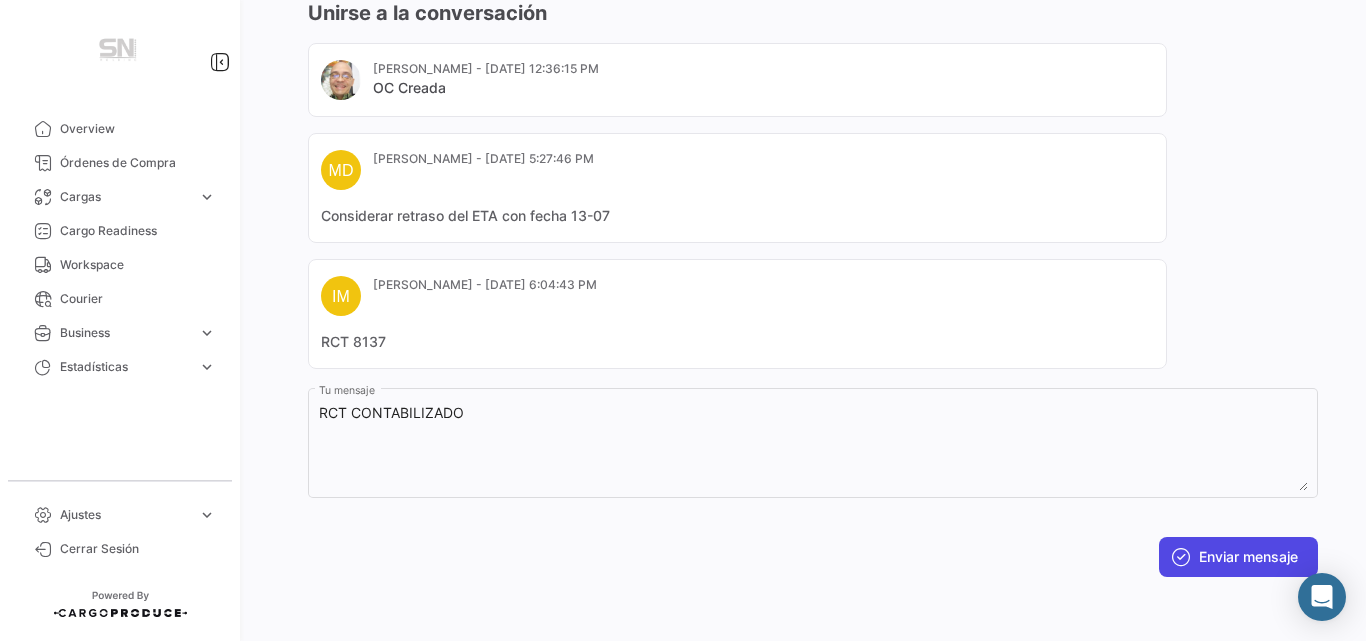 click on "Enviar mensaje" at bounding box center (1238, 557) 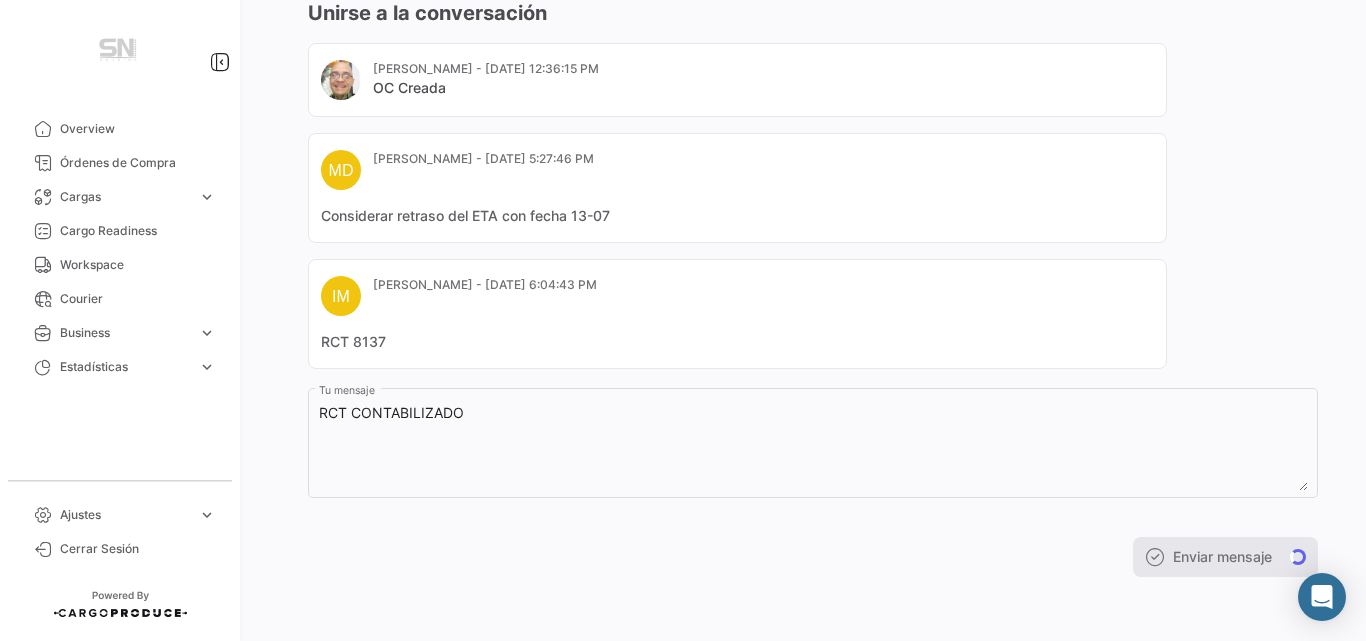 scroll, scrollTop: 12, scrollLeft: 0, axis: vertical 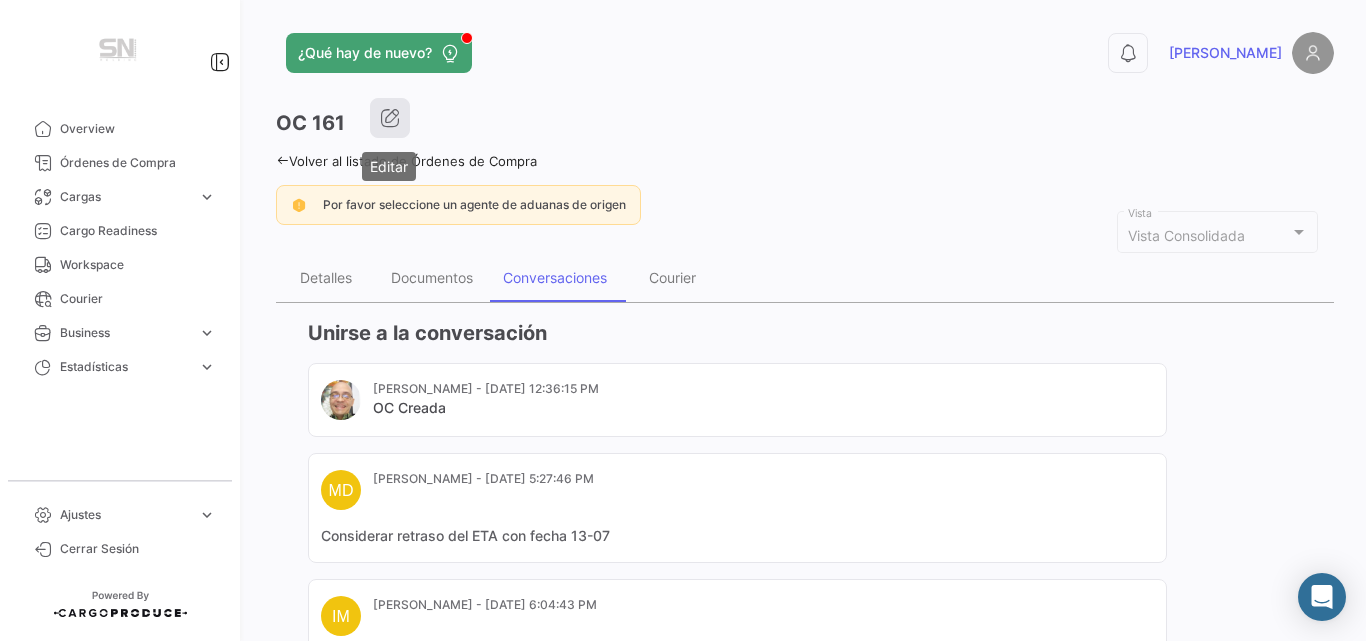 click 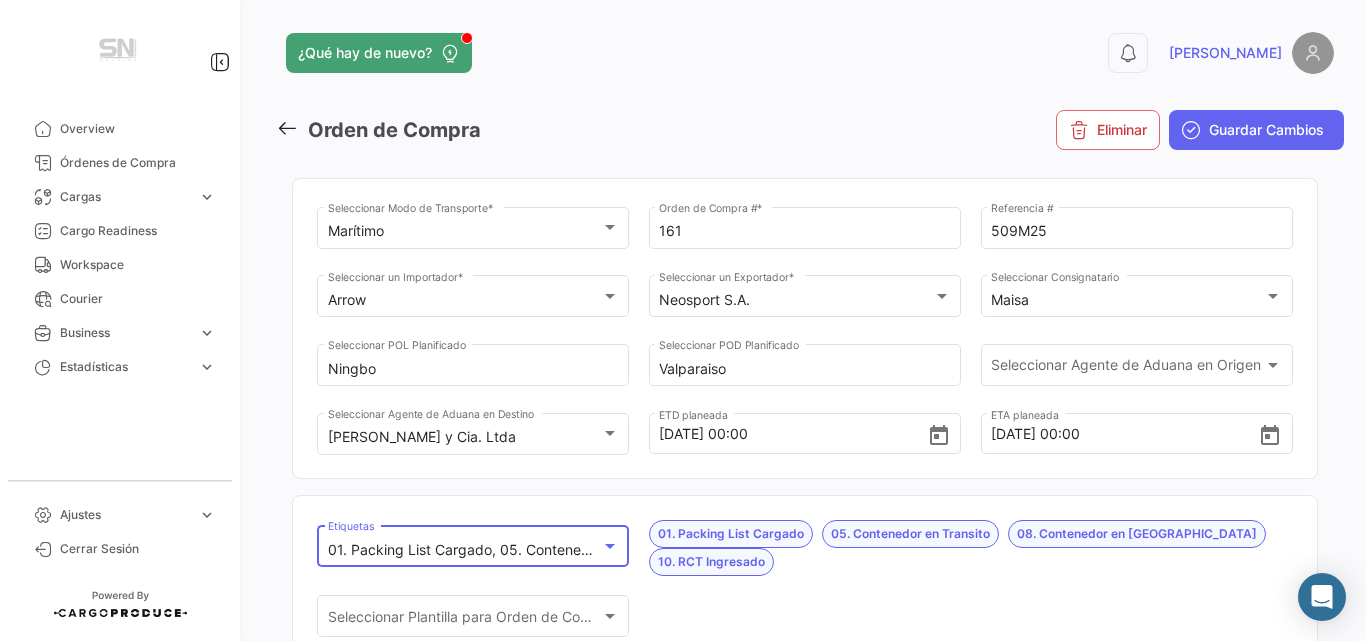 click at bounding box center (610, 546) 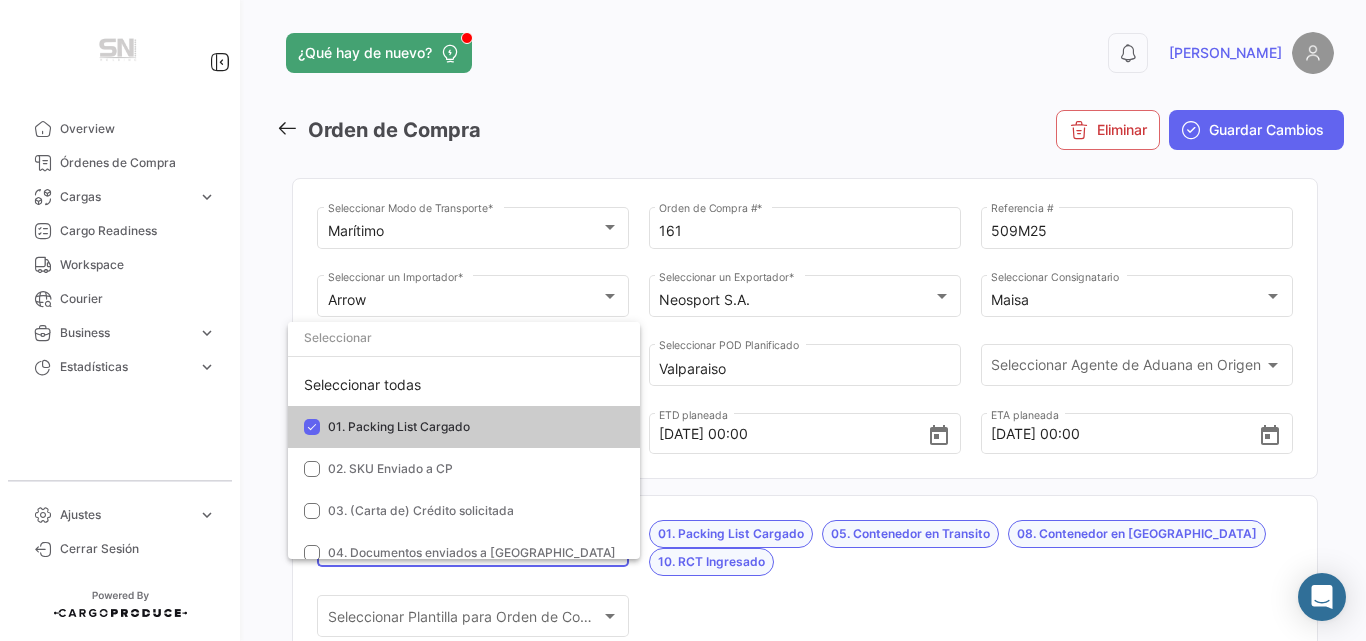 scroll, scrollTop: 170, scrollLeft: 0, axis: vertical 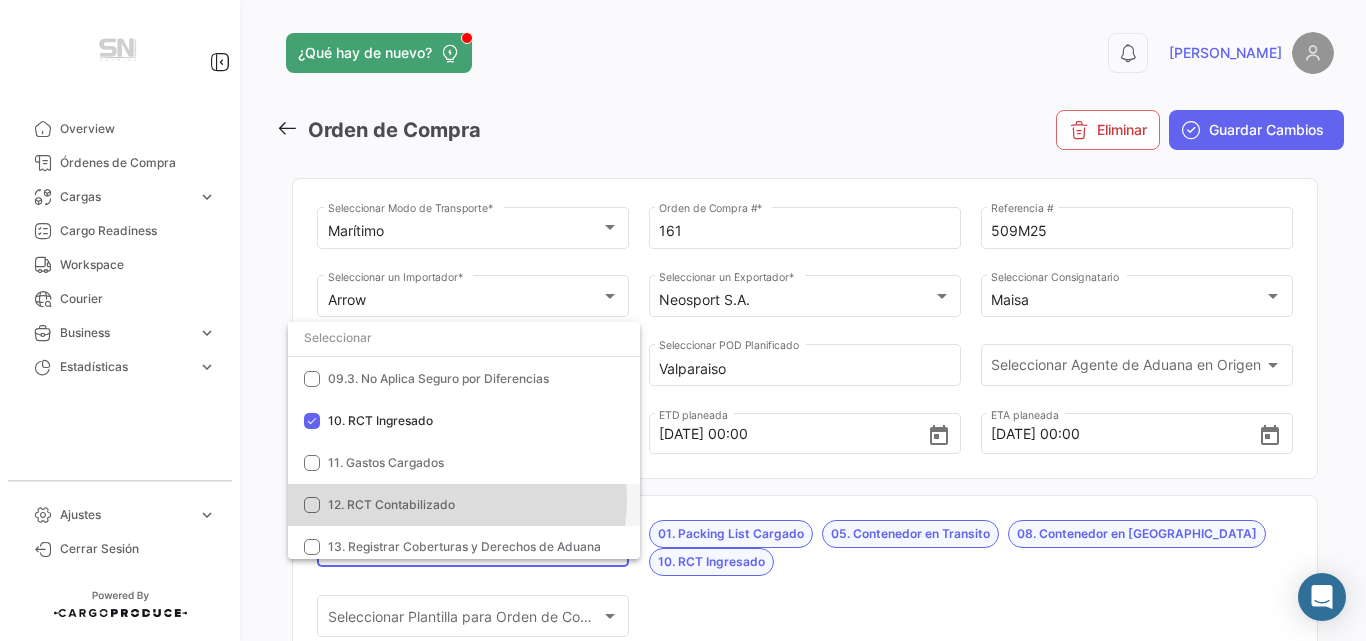 click on "12. RCT Contabilizado" at bounding box center [391, 504] 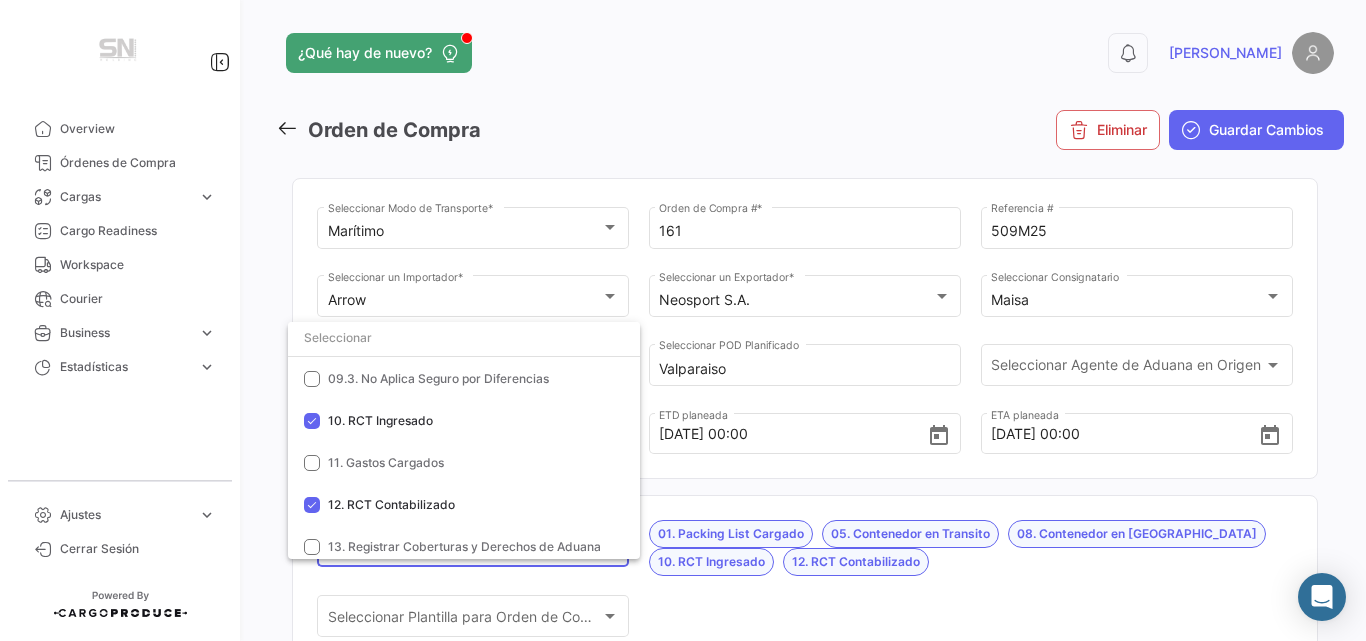click at bounding box center (683, 320) 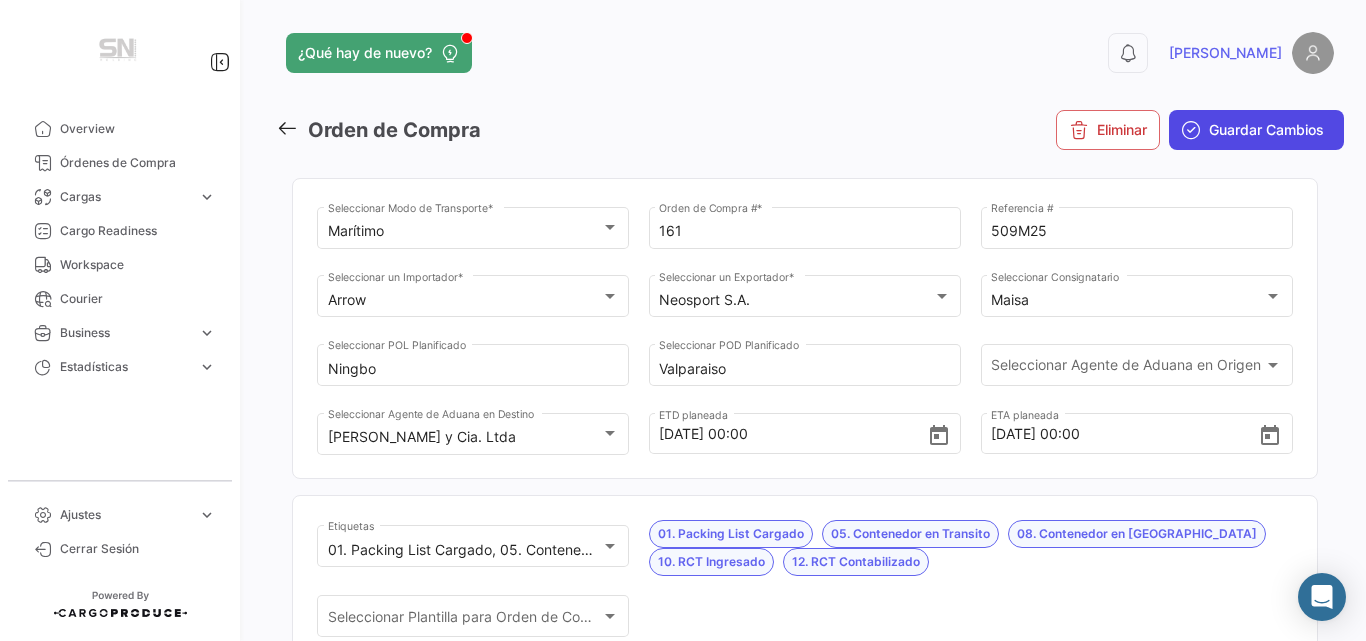 click on "Guardar Cambios" 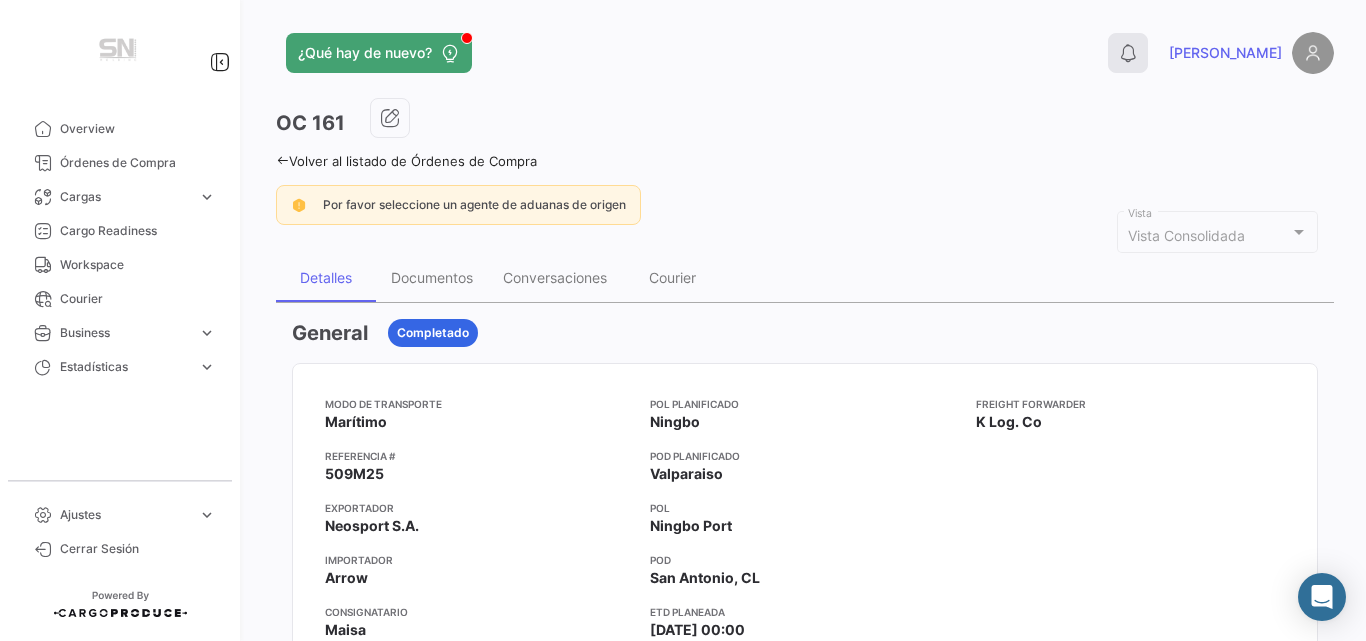 click on "0" 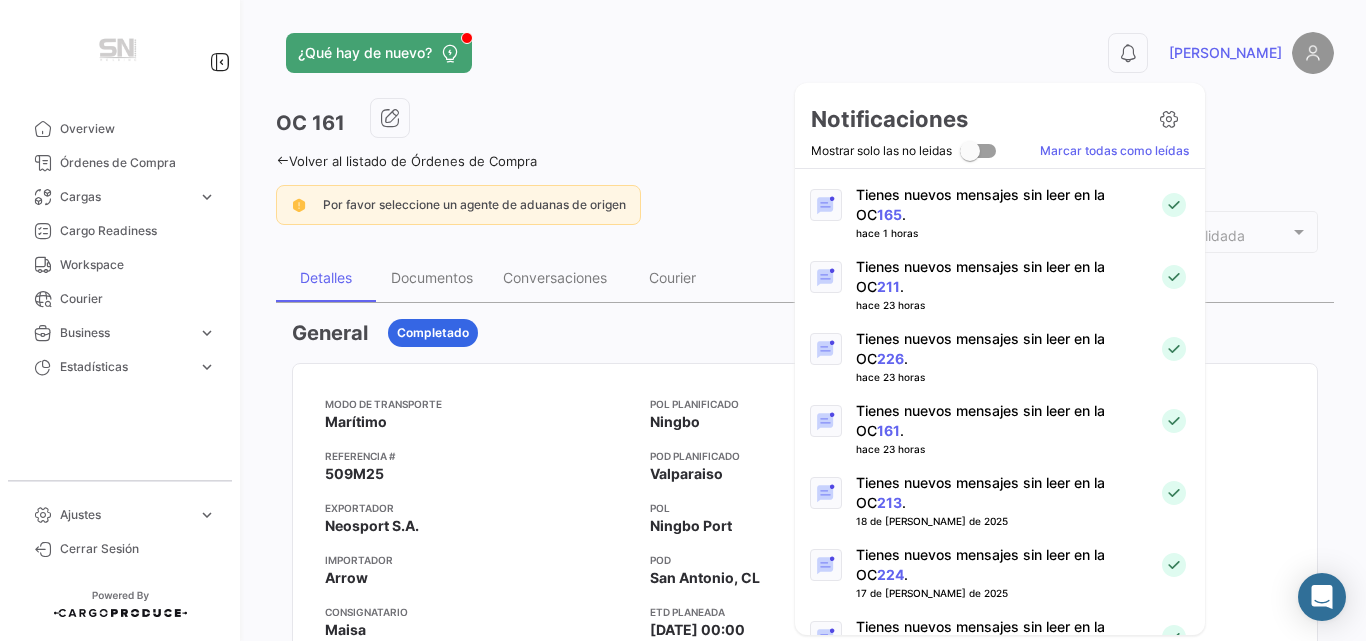 click on "226" at bounding box center (890, 358) 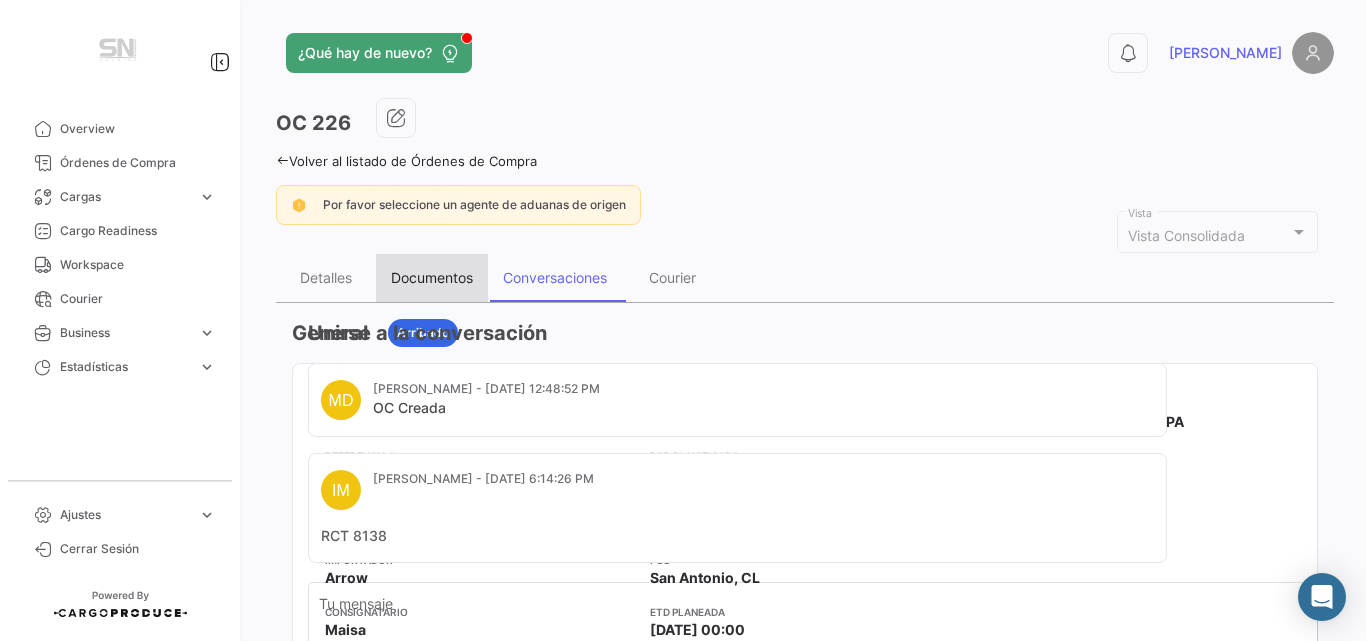 click on "Documentos" at bounding box center (432, 277) 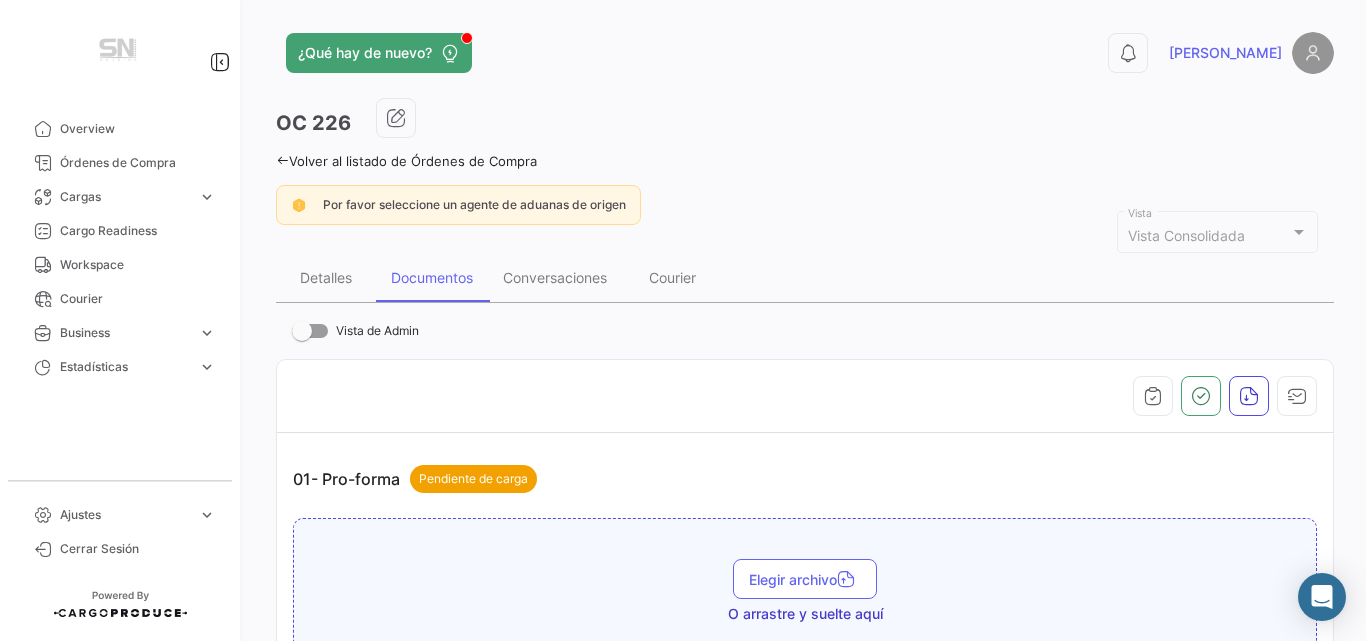 scroll, scrollTop: 561, scrollLeft: 0, axis: vertical 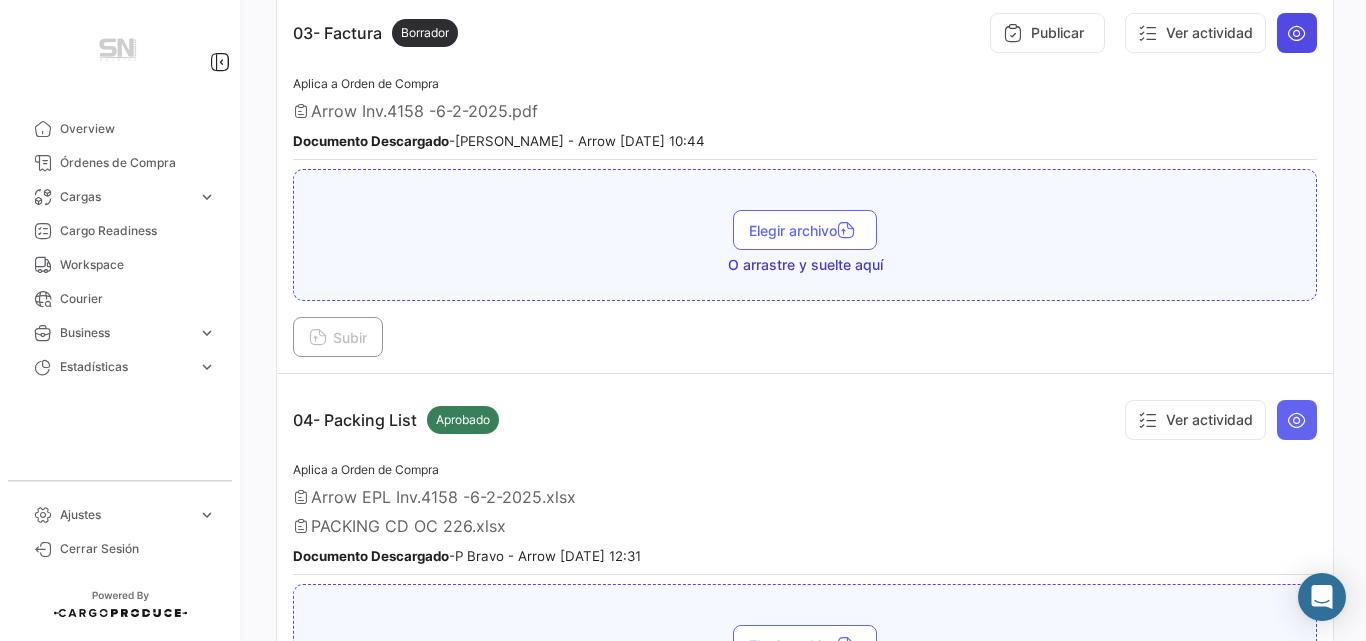 click at bounding box center [1297, 33] 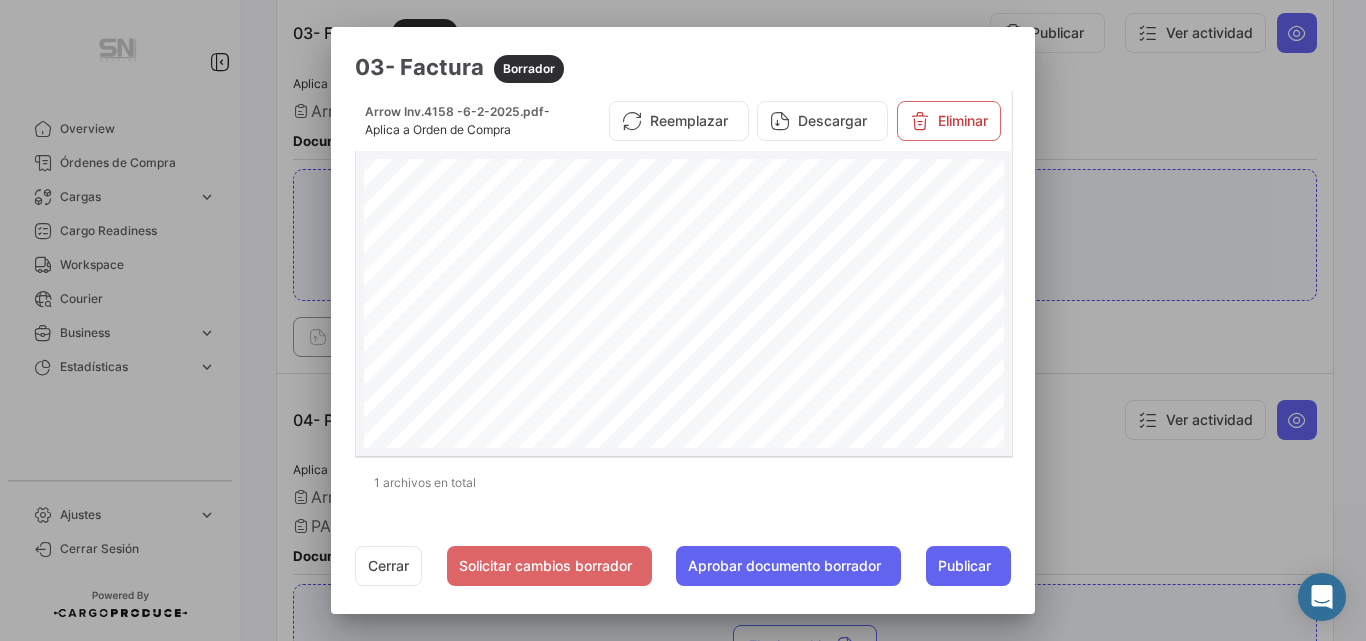 scroll, scrollTop: 543, scrollLeft: 0, axis: vertical 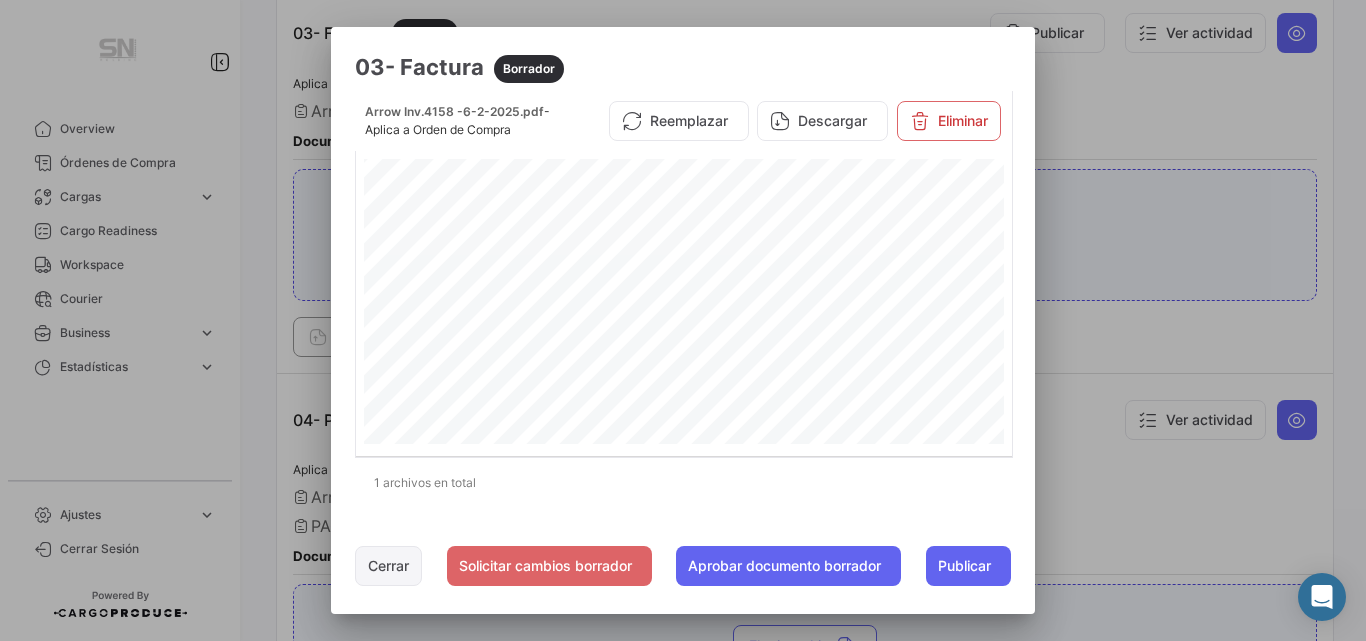 click on "Cerrar" 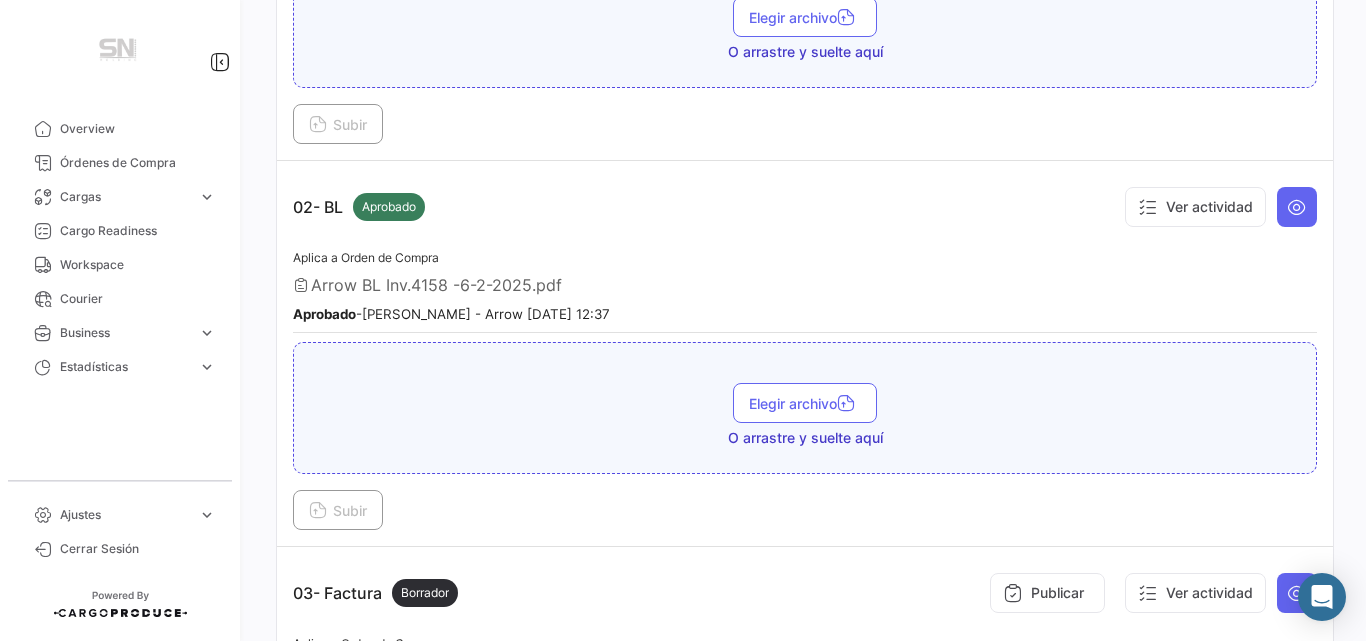 scroll, scrollTop: 2, scrollLeft: 0, axis: vertical 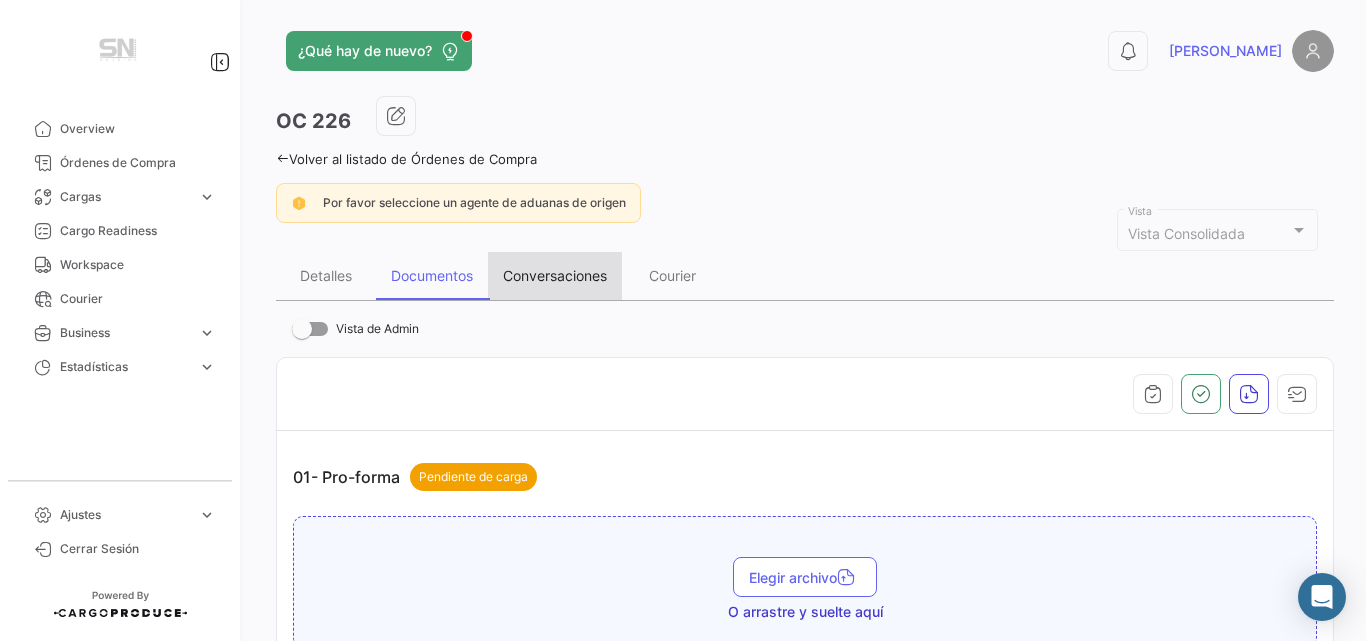 click on "Conversaciones" at bounding box center (555, 276) 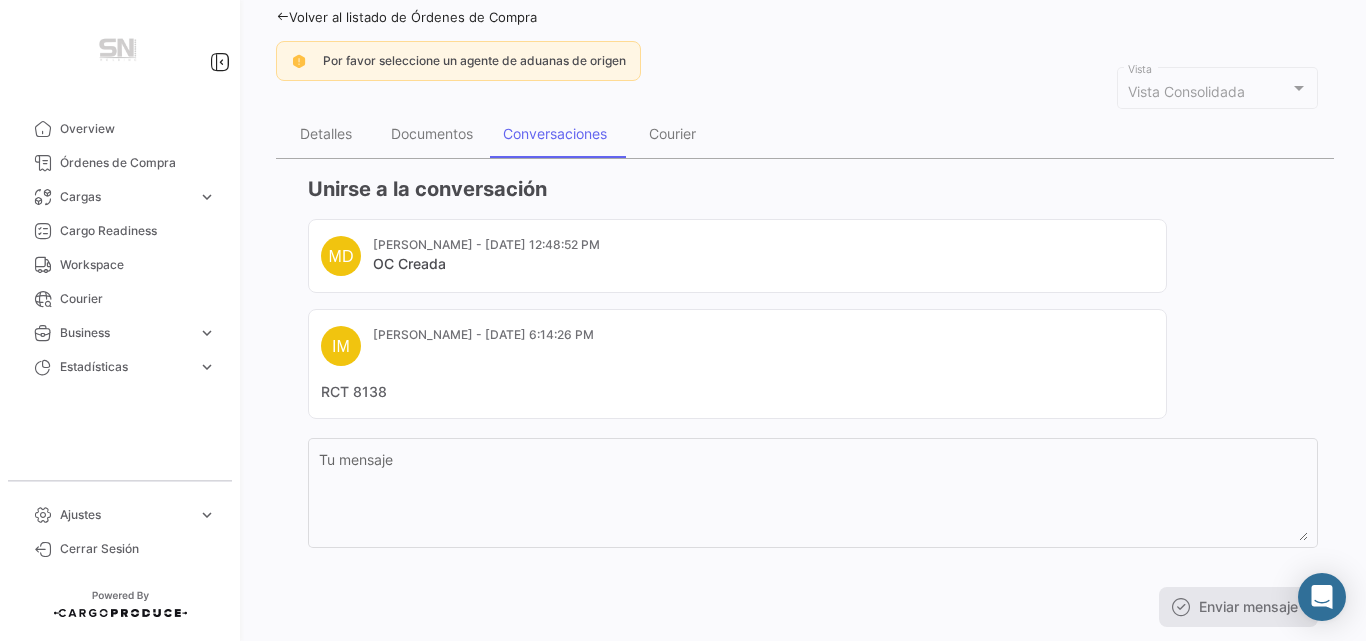 scroll, scrollTop: 194, scrollLeft: 0, axis: vertical 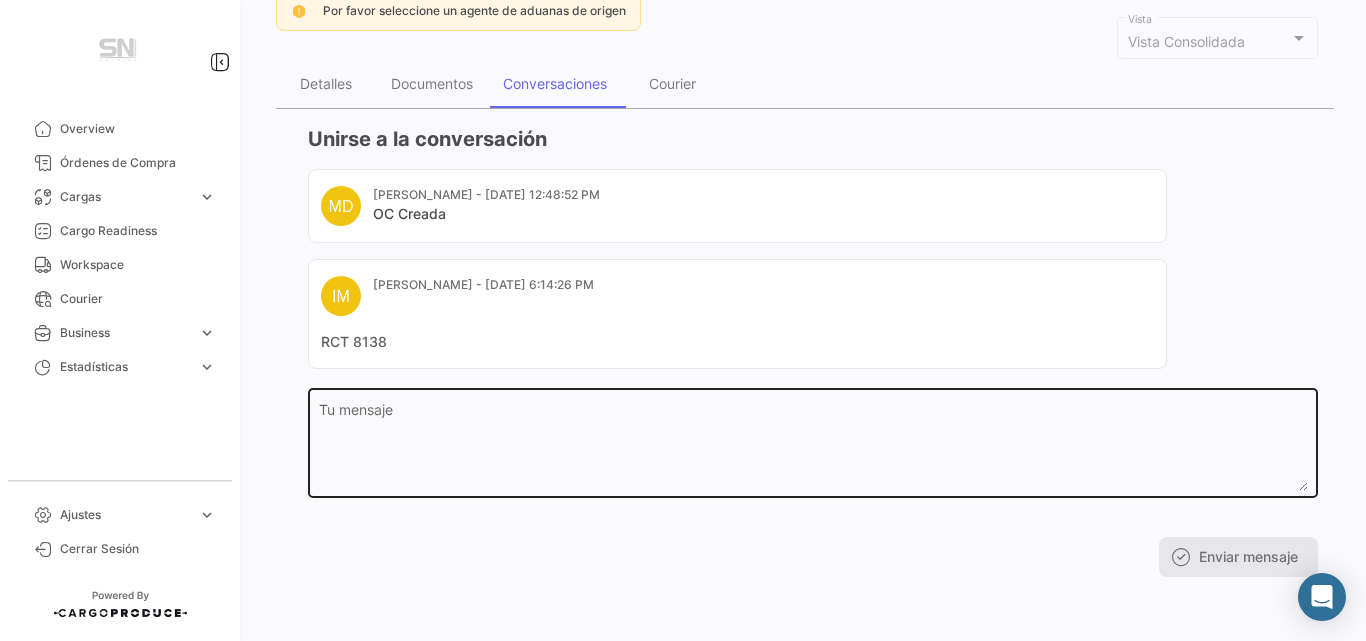 click on "Tu mensaje" at bounding box center (813, 447) 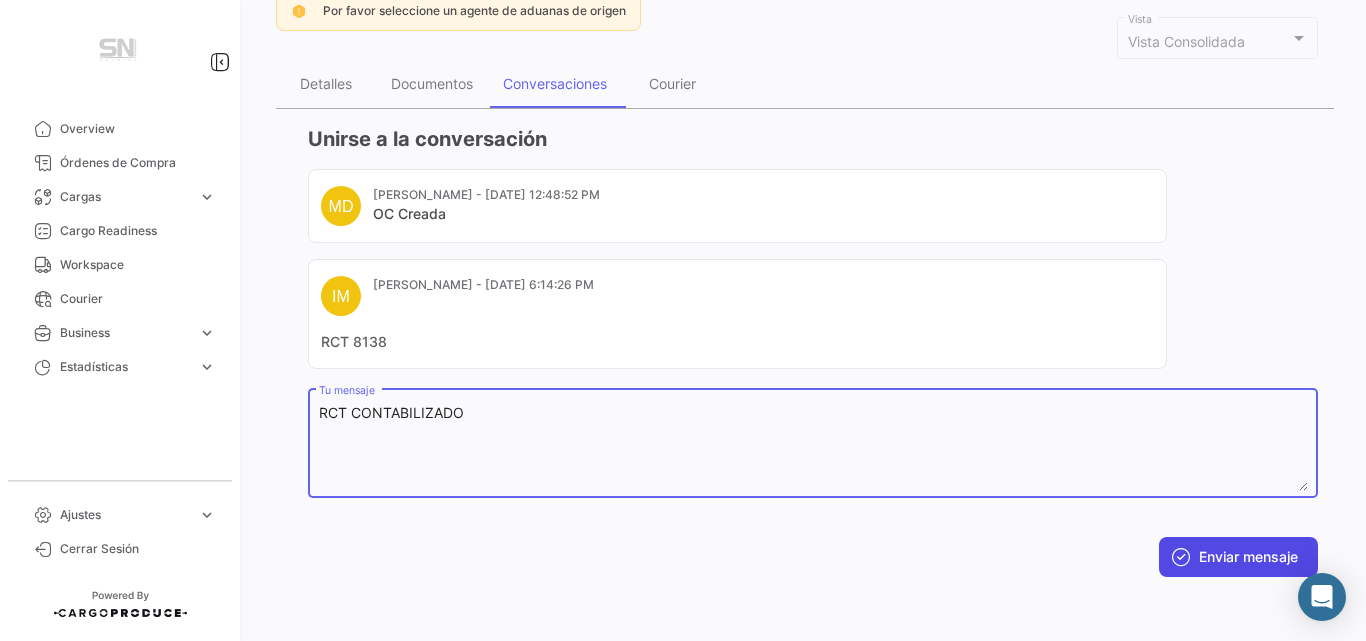 type on "RCT CONTABILIZADO" 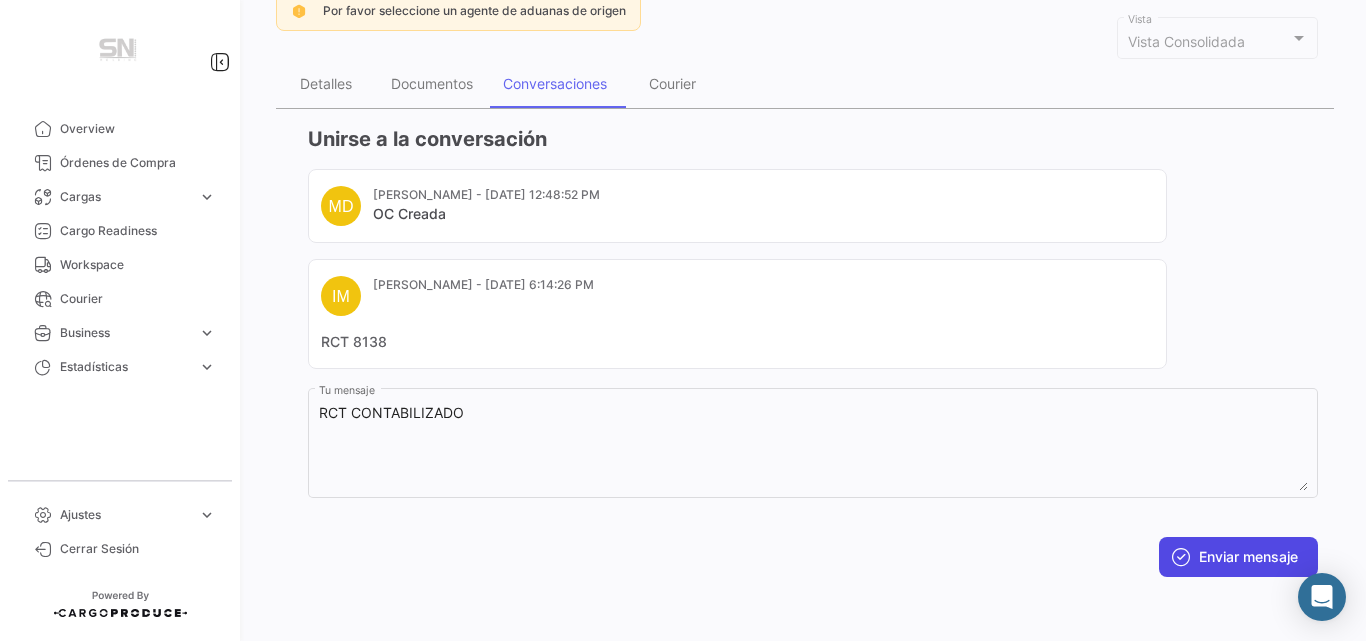 click on "Enviar mensaje" at bounding box center (1238, 557) 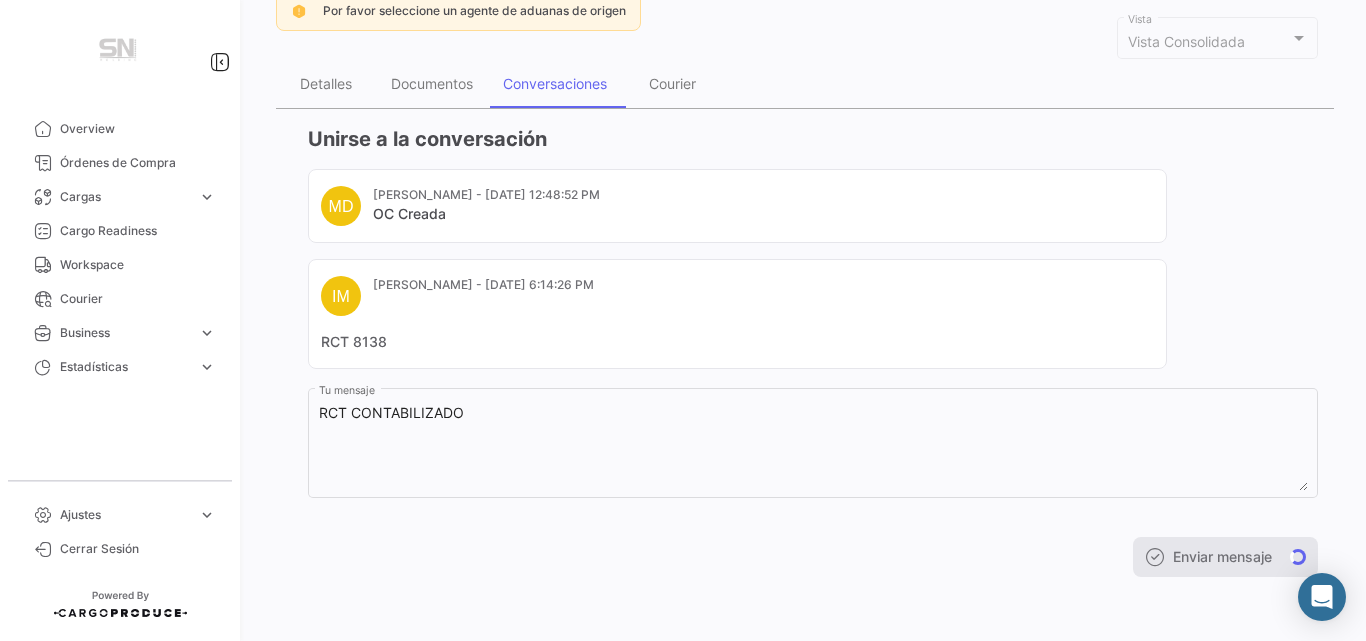 scroll, scrollTop: 0, scrollLeft: 0, axis: both 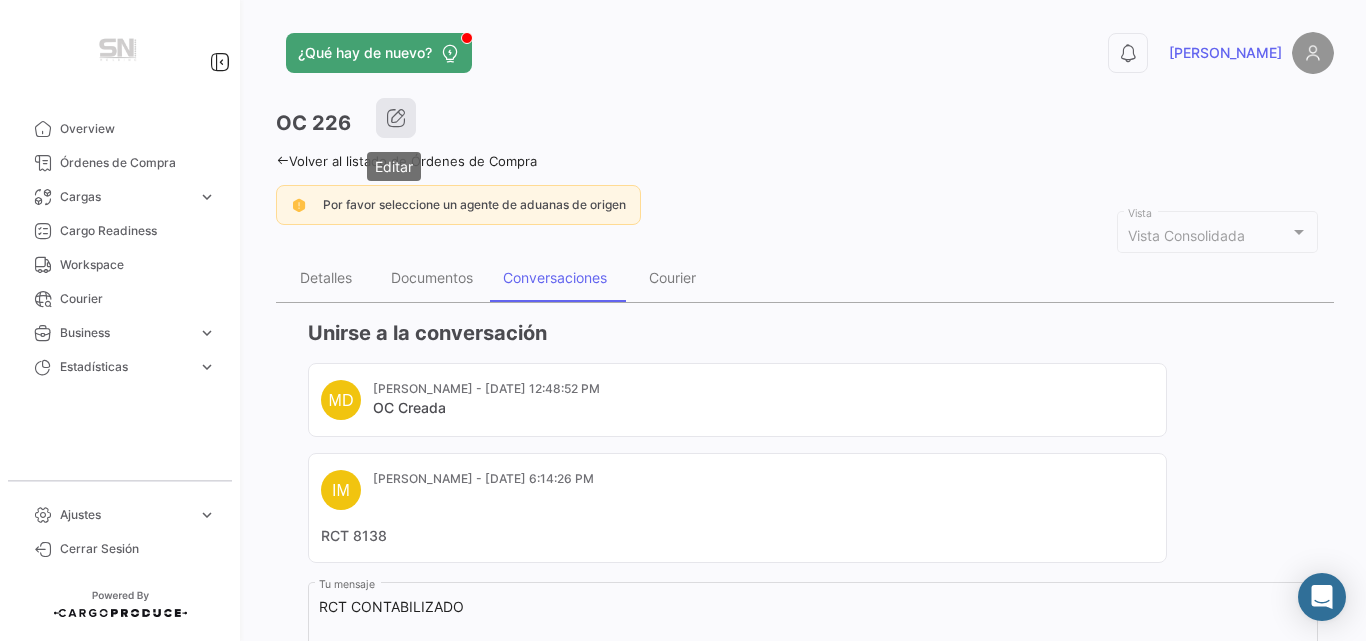 click 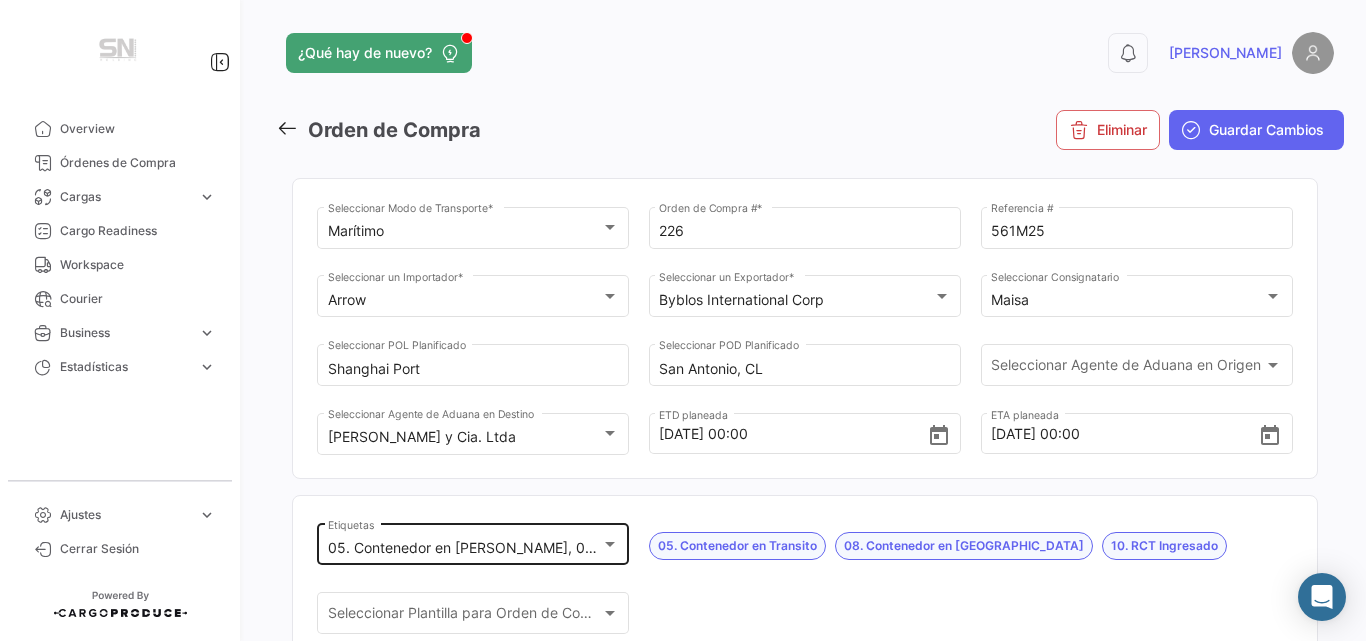 click on "05. Contenedor en [PERSON_NAME], 08. Contenedor en [GEOGRAPHIC_DATA], 10. RCT Ingresado  Etiquetas" 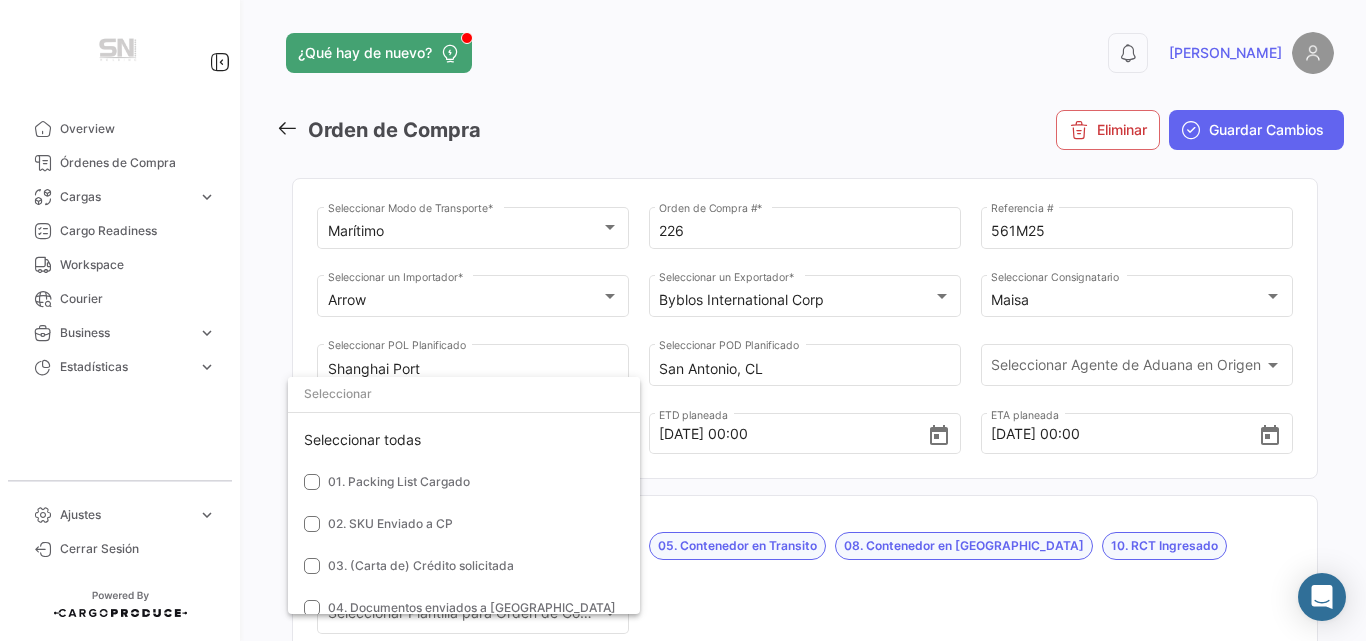 scroll, scrollTop: 156, scrollLeft: 0, axis: vertical 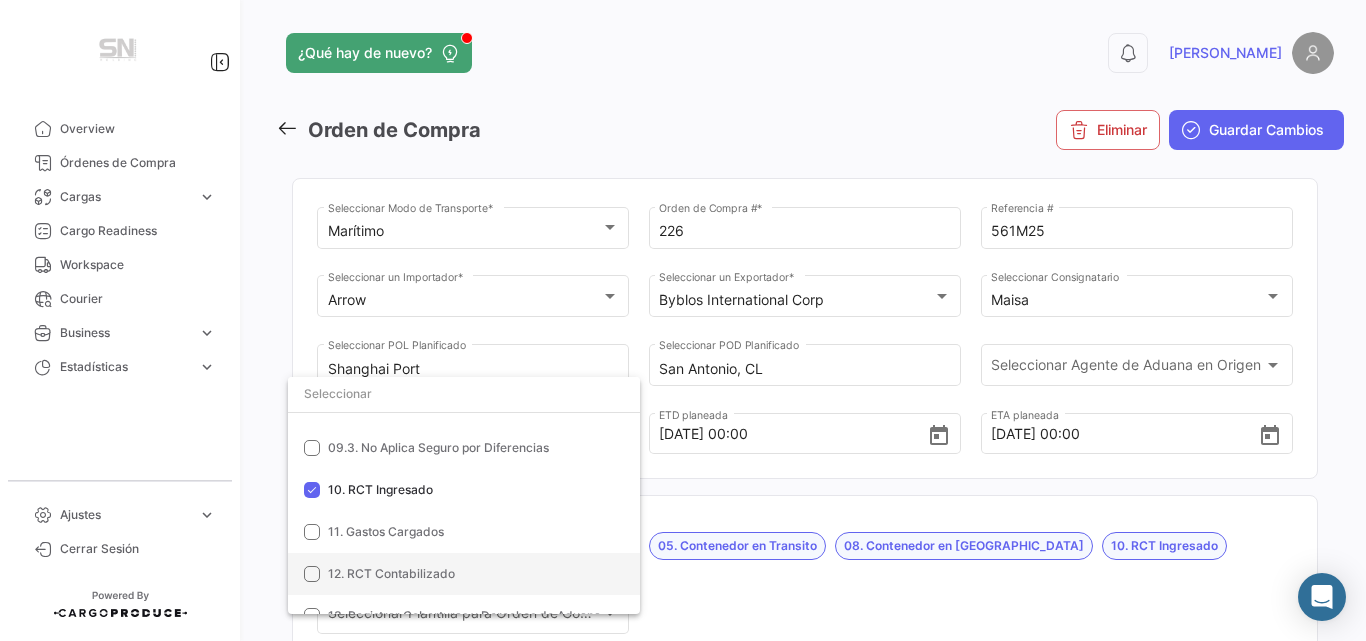 click on "12. RCT Contabilizado" at bounding box center [391, 573] 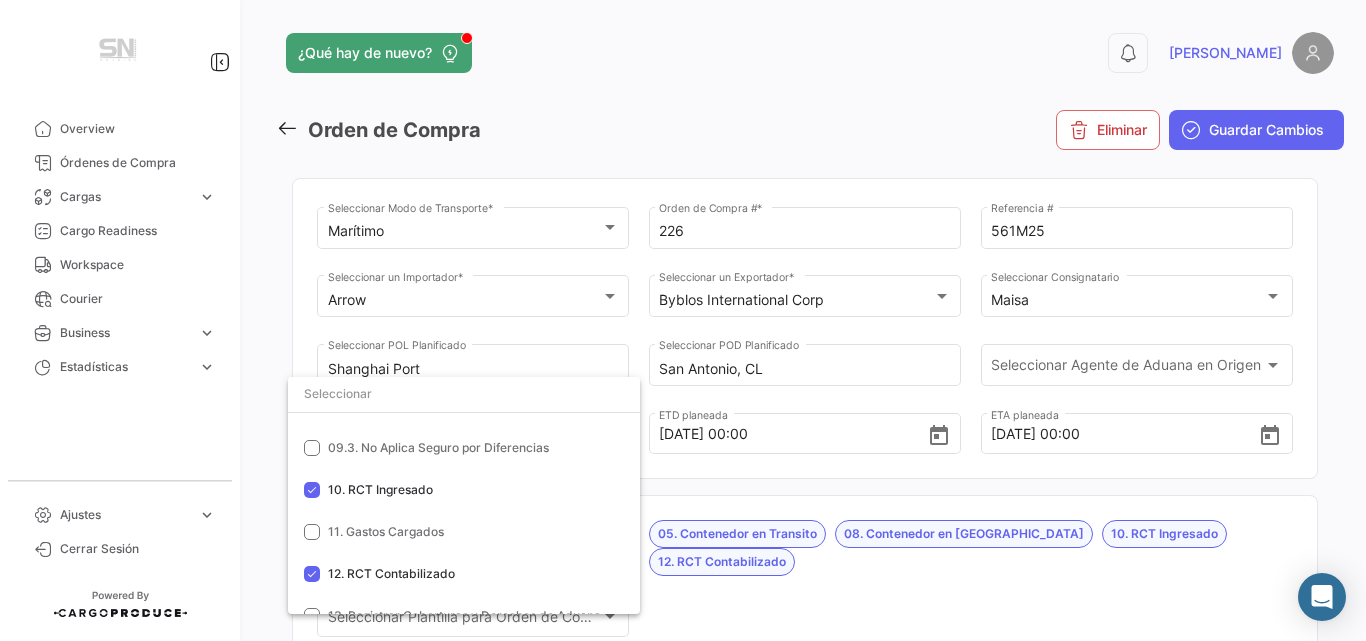 click at bounding box center [683, 320] 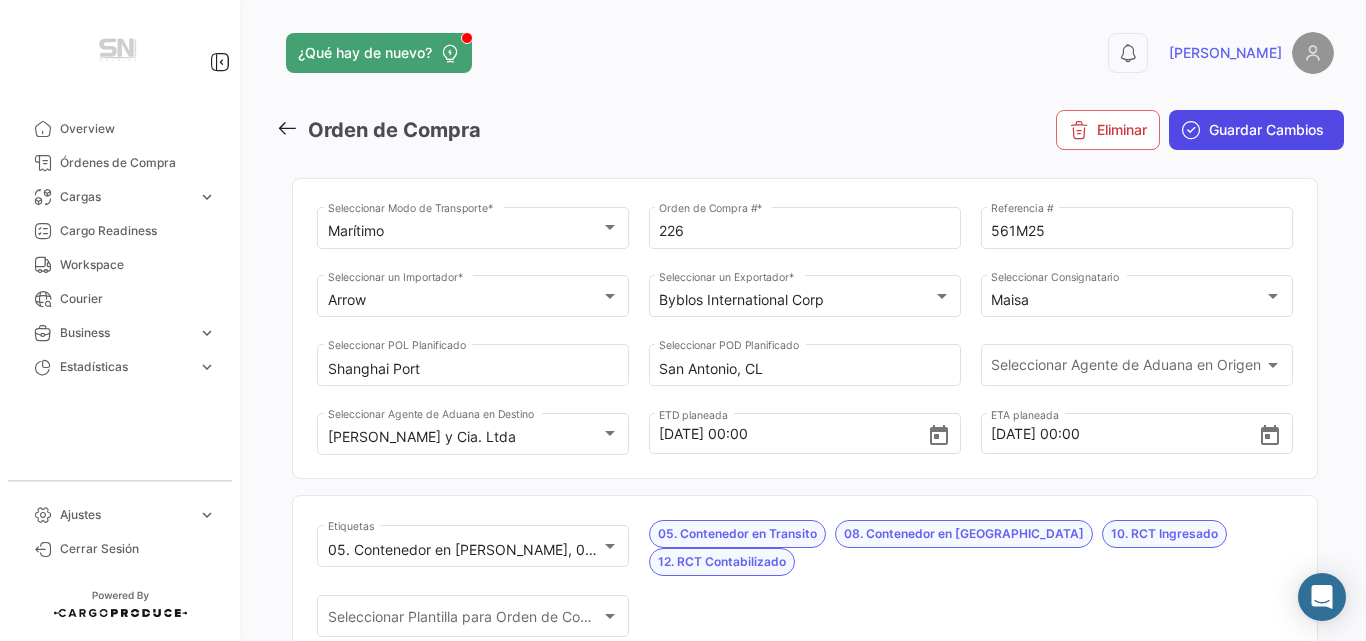 click on "Guardar Cambios" 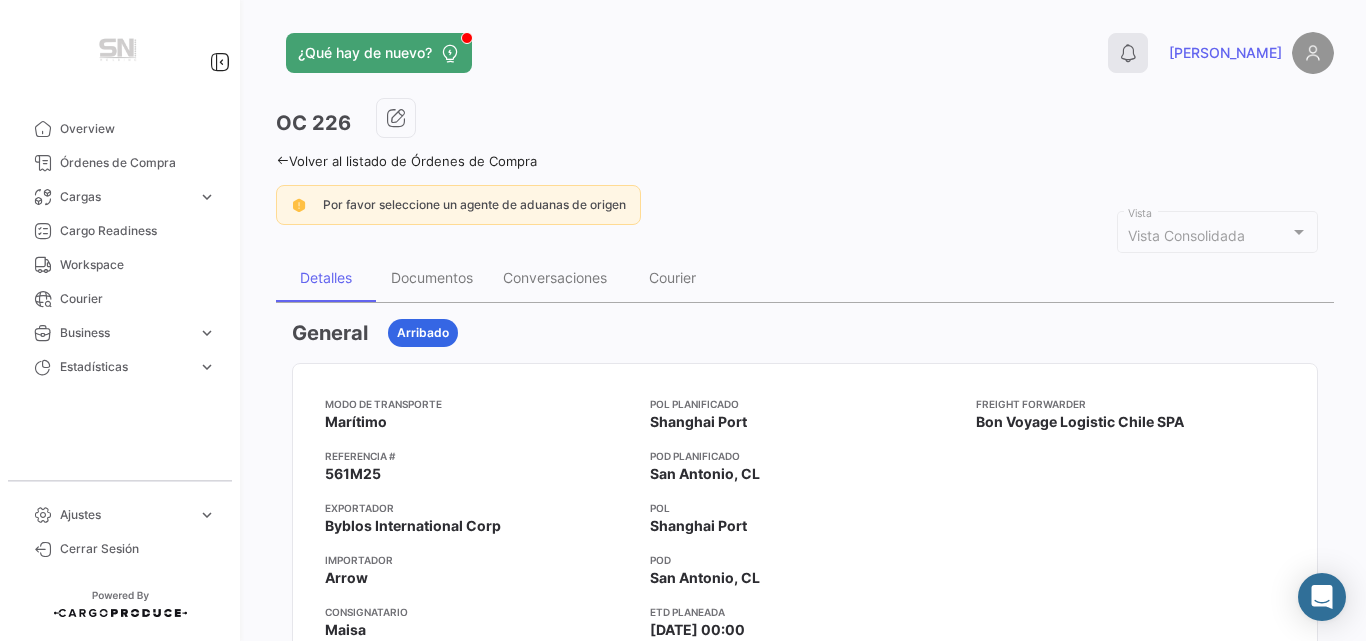 drag, startPoint x: 1288, startPoint y: 173, endPoint x: 1186, endPoint y: 56, distance: 155.2192 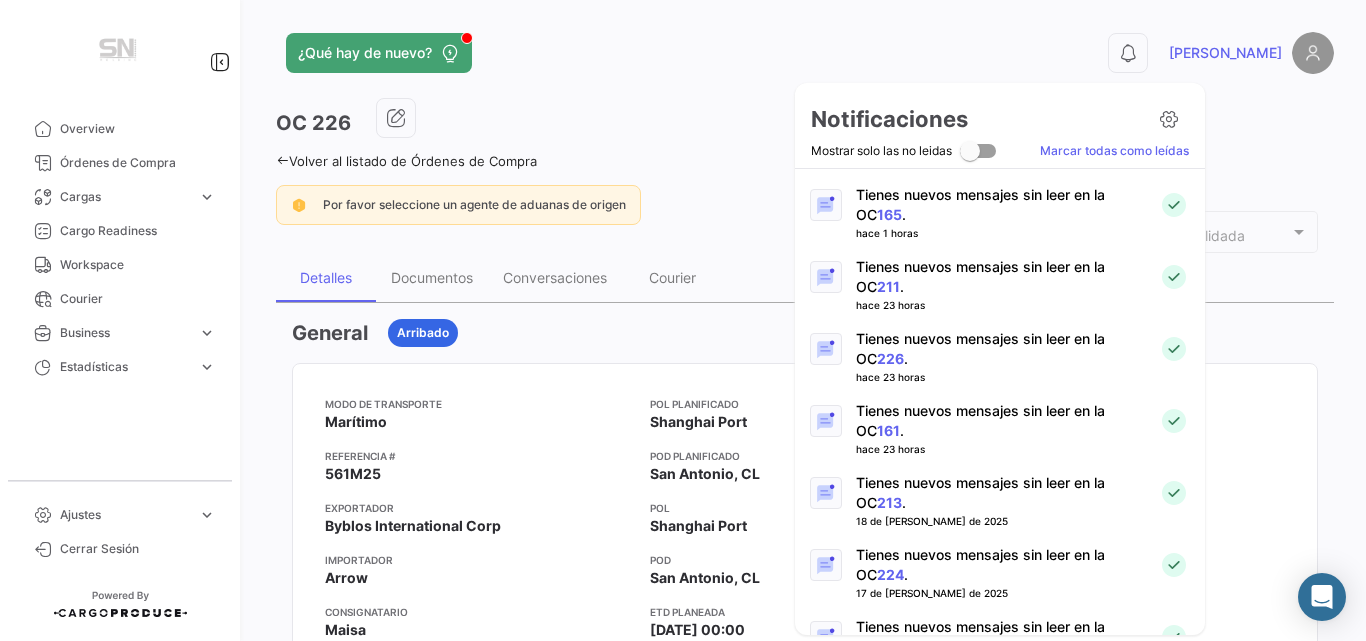 click on "211" at bounding box center [888, 286] 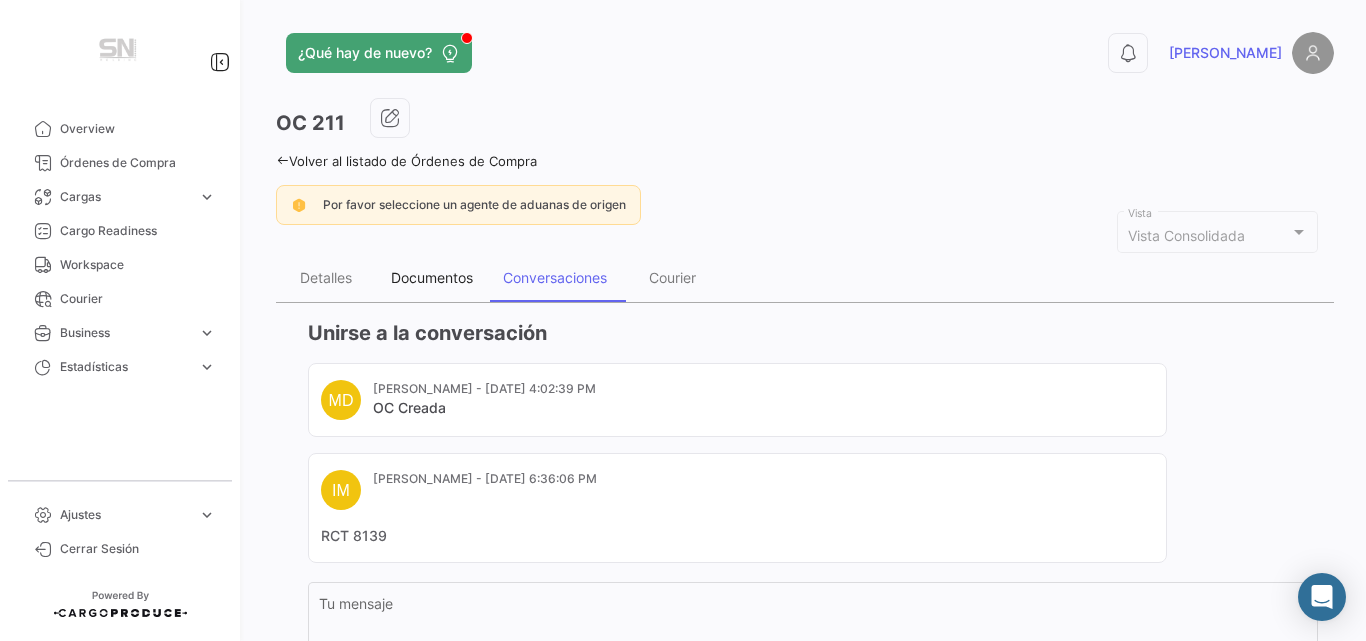 click on "Documentos" at bounding box center [432, 277] 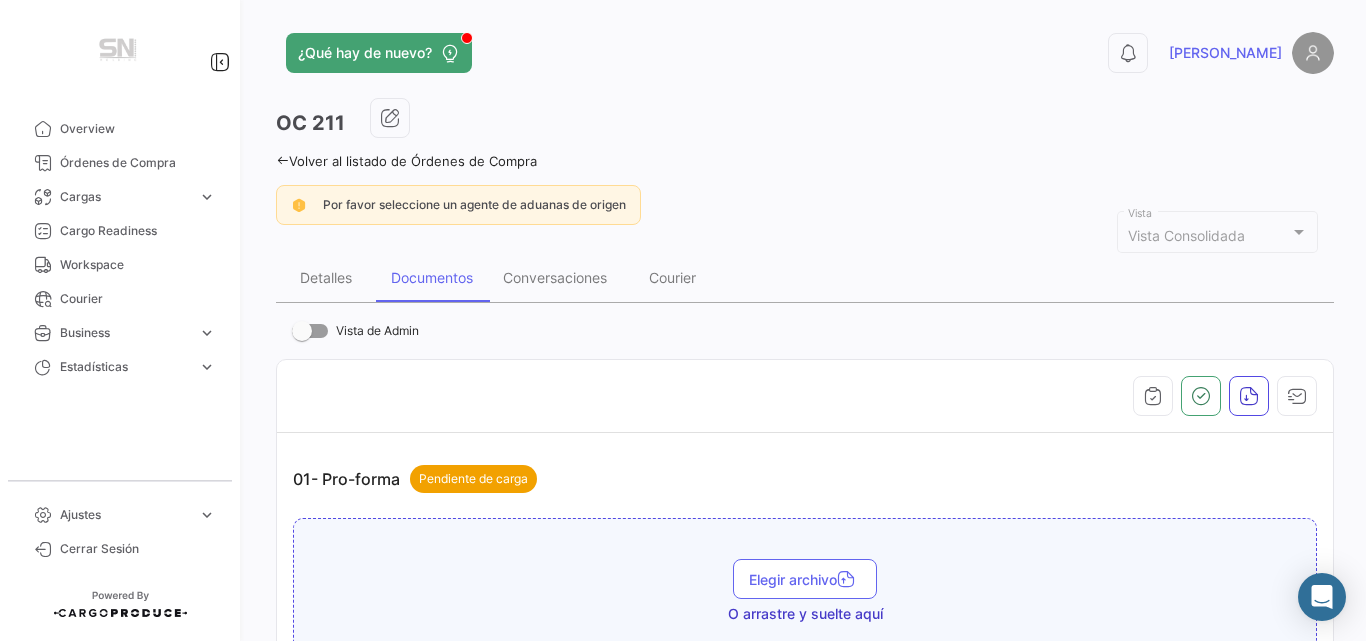 scroll, scrollTop: 560, scrollLeft: 0, axis: vertical 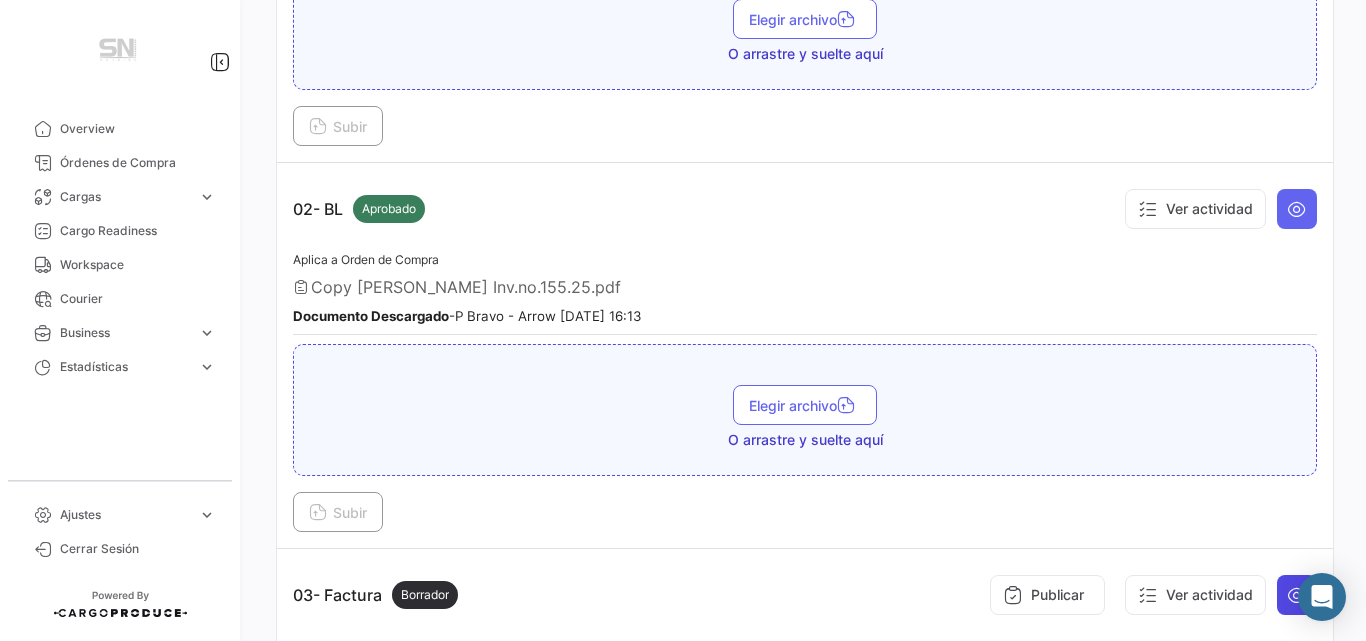 click at bounding box center [1297, 595] 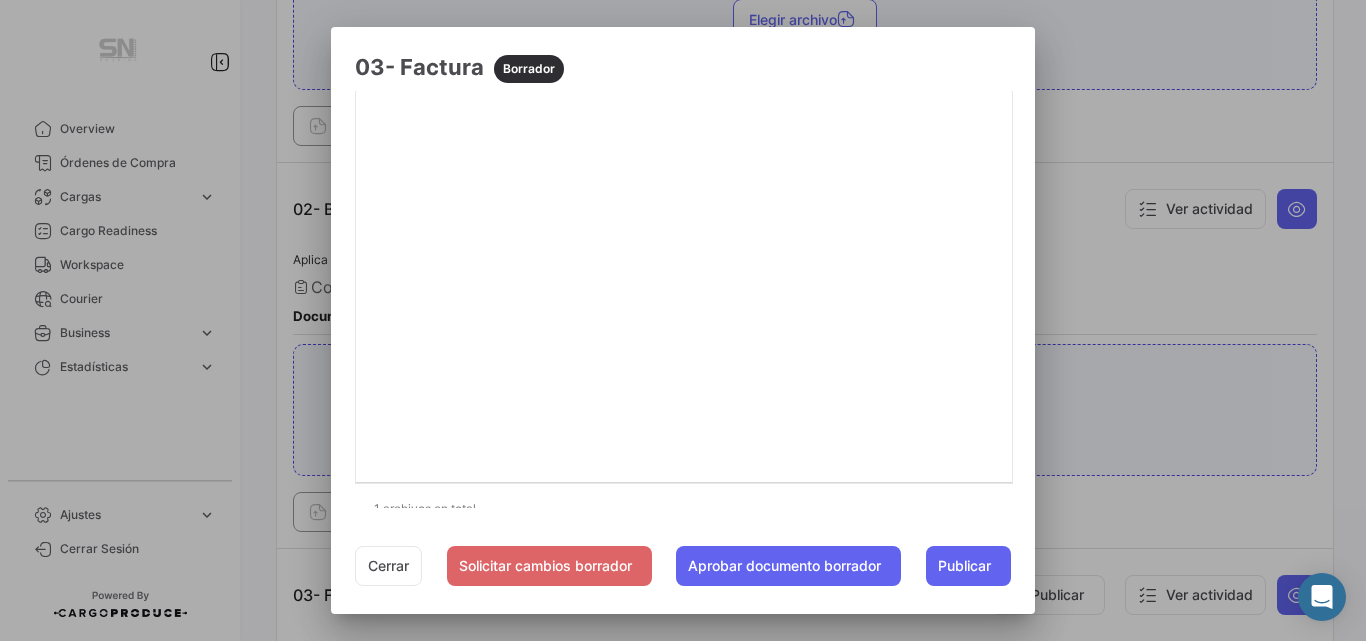 scroll, scrollTop: 224, scrollLeft: 0, axis: vertical 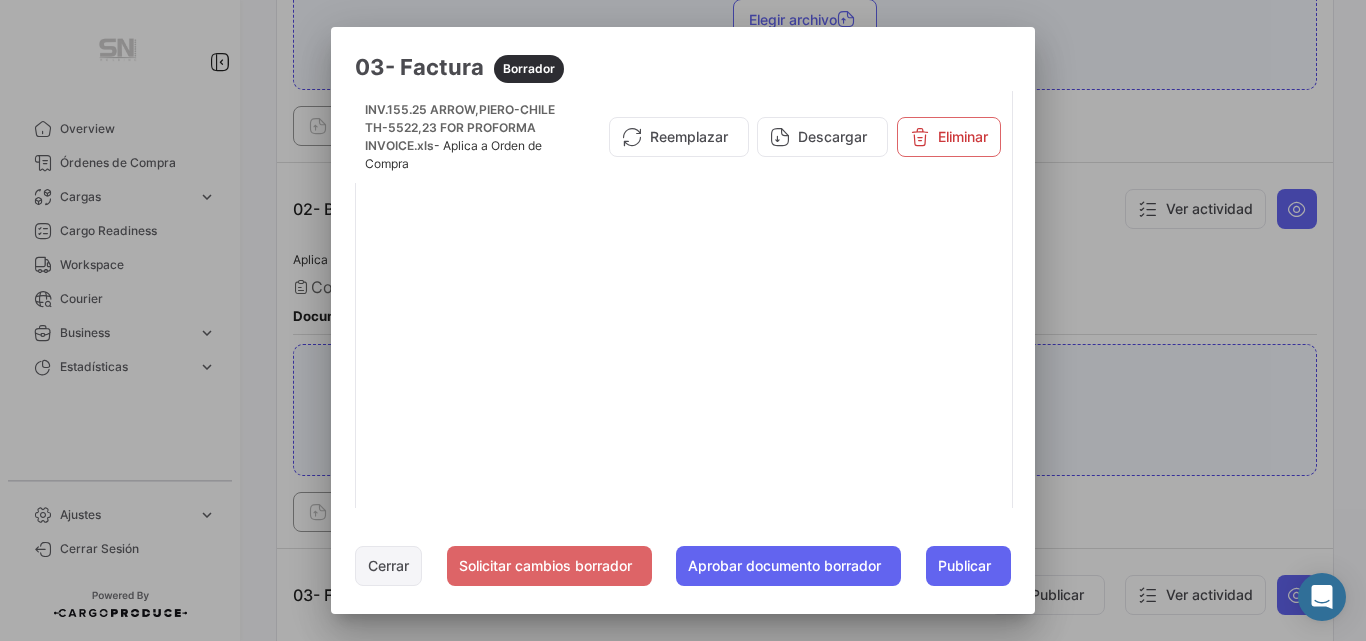 click on "Cerrar" 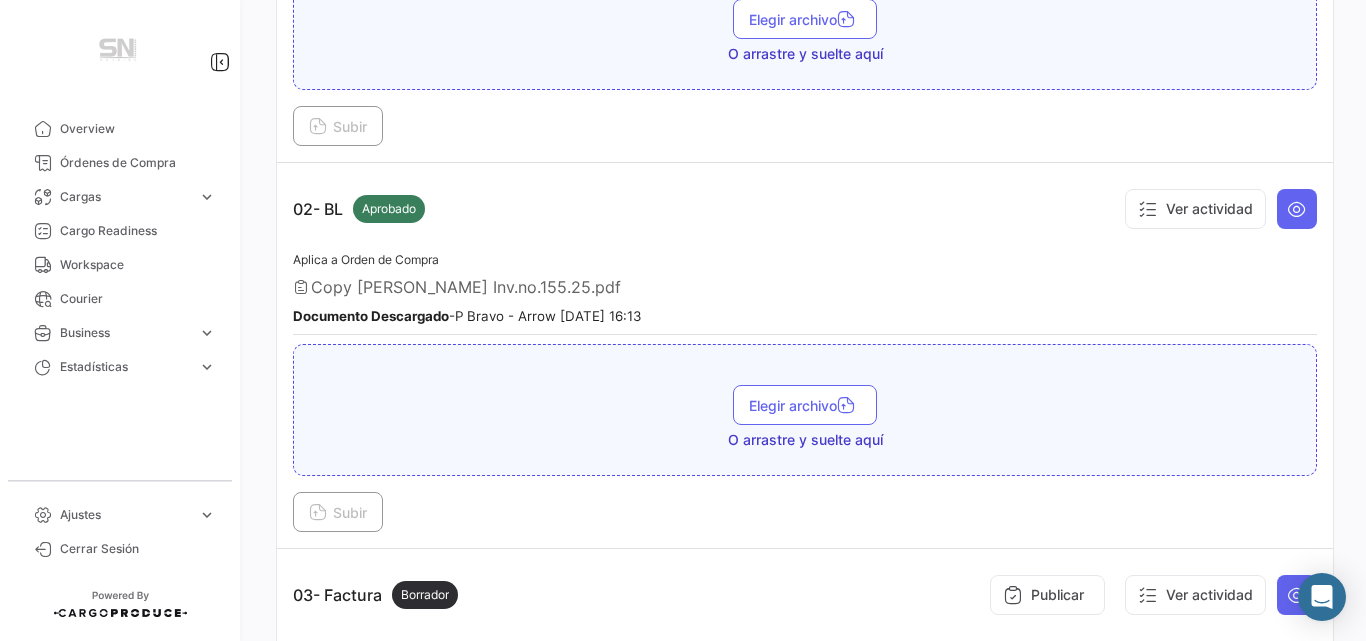 scroll, scrollTop: 0, scrollLeft: 0, axis: both 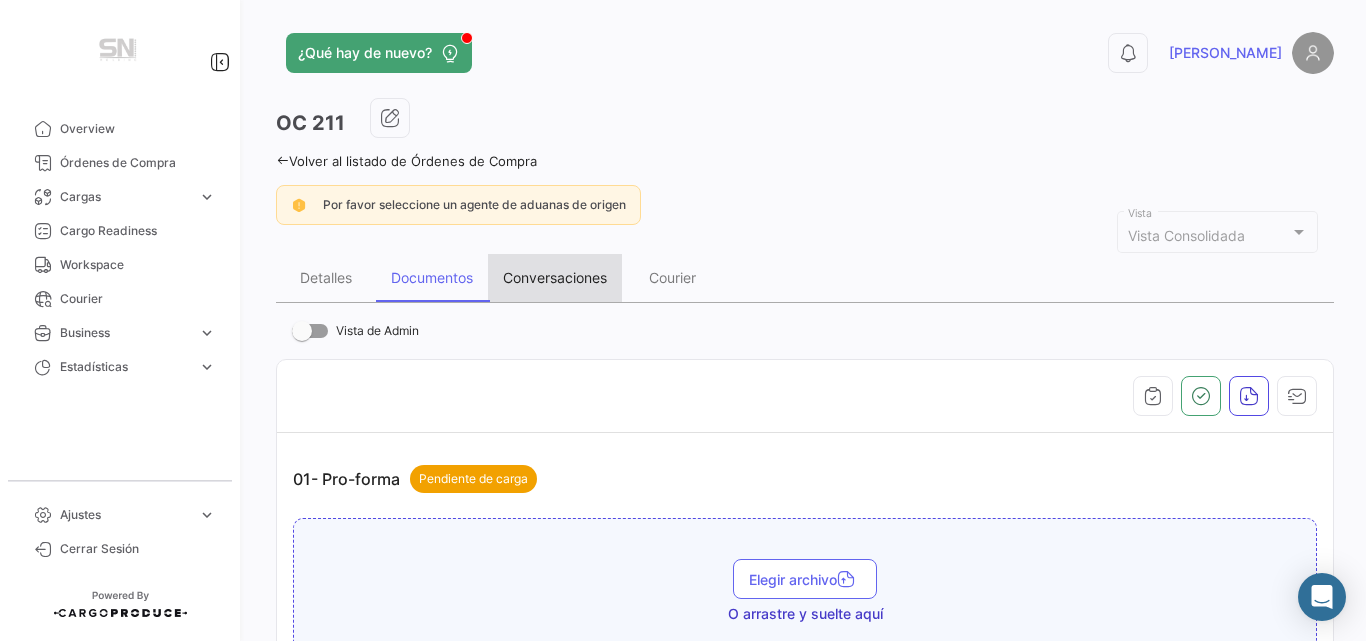 click on "Conversaciones" at bounding box center (555, 277) 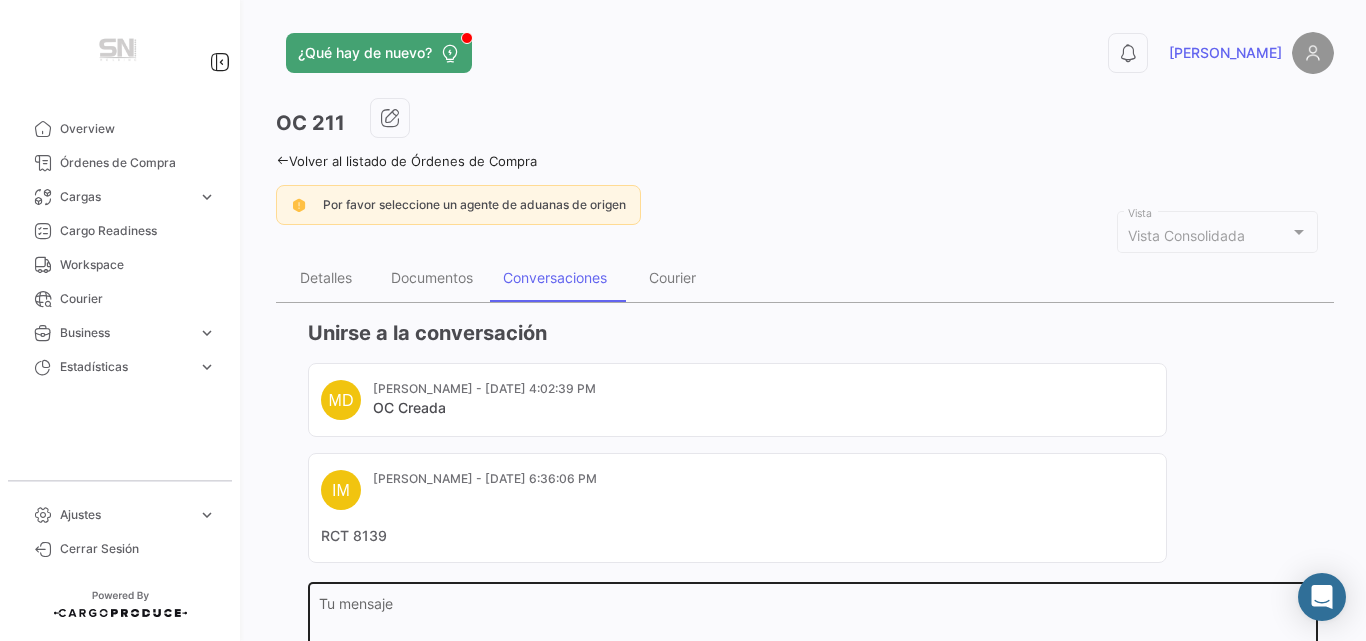 click on "Tu mensaje" at bounding box center (813, 641) 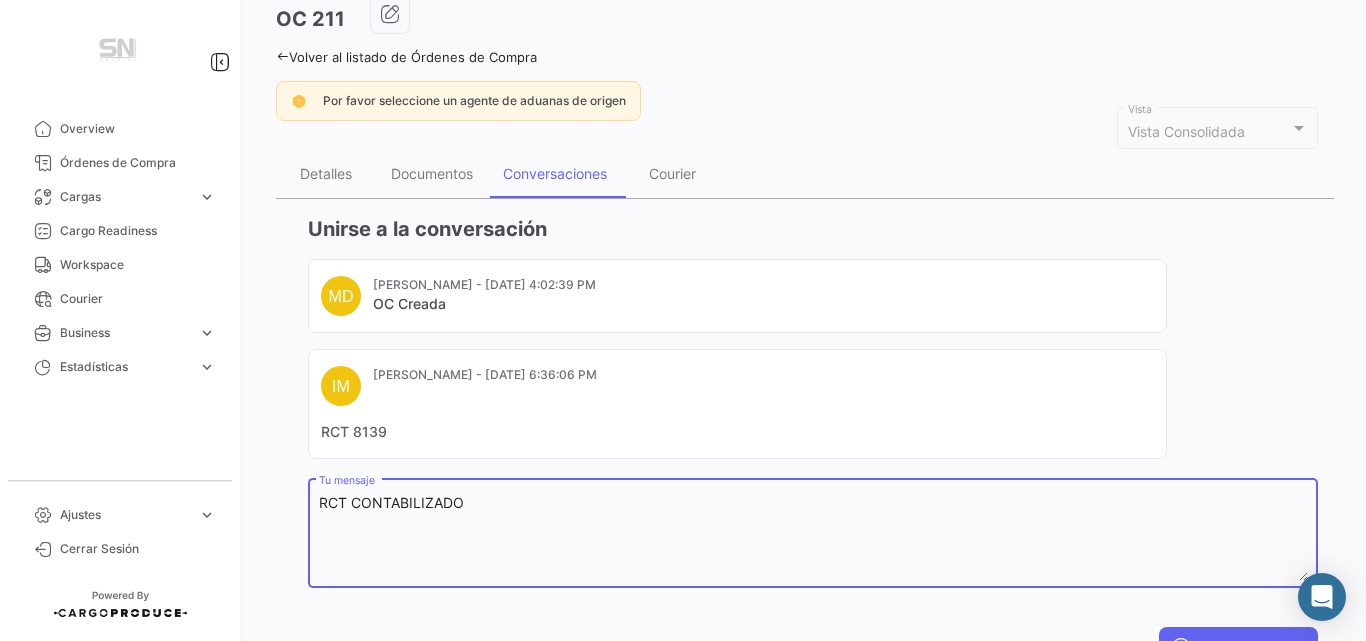 scroll, scrollTop: 194, scrollLeft: 0, axis: vertical 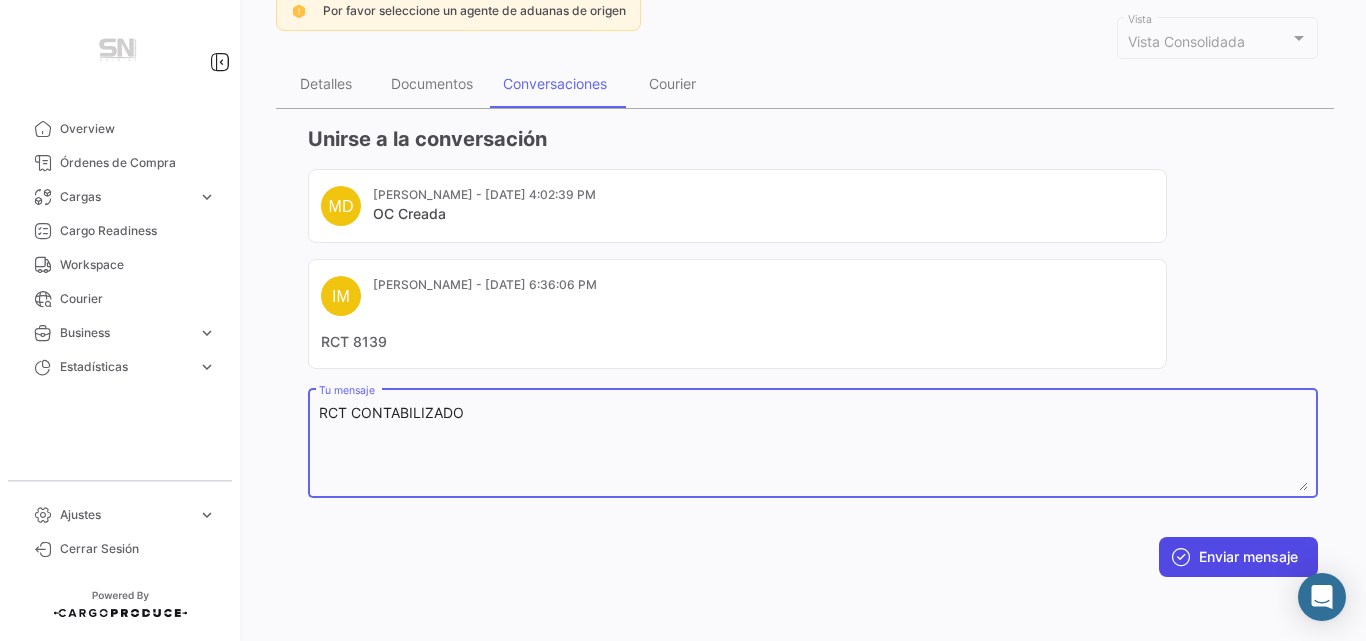 type on "RCT CONTABILIZADO" 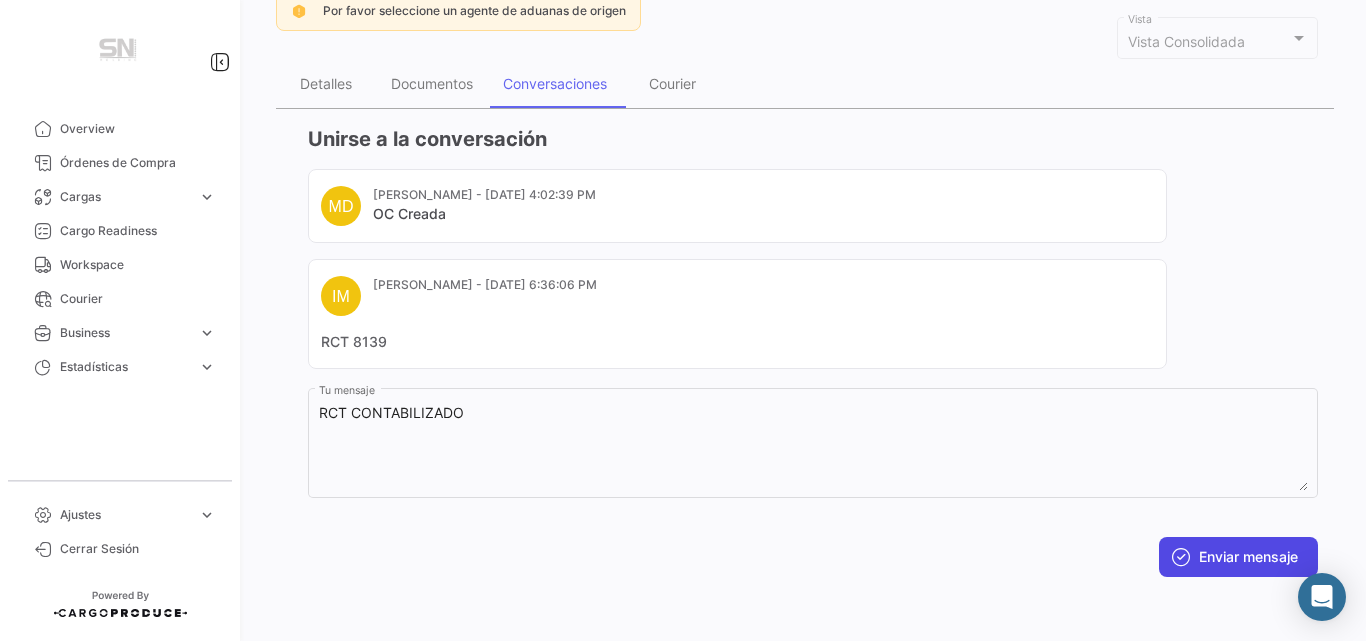 click on "Enviar mensaje" at bounding box center [1238, 557] 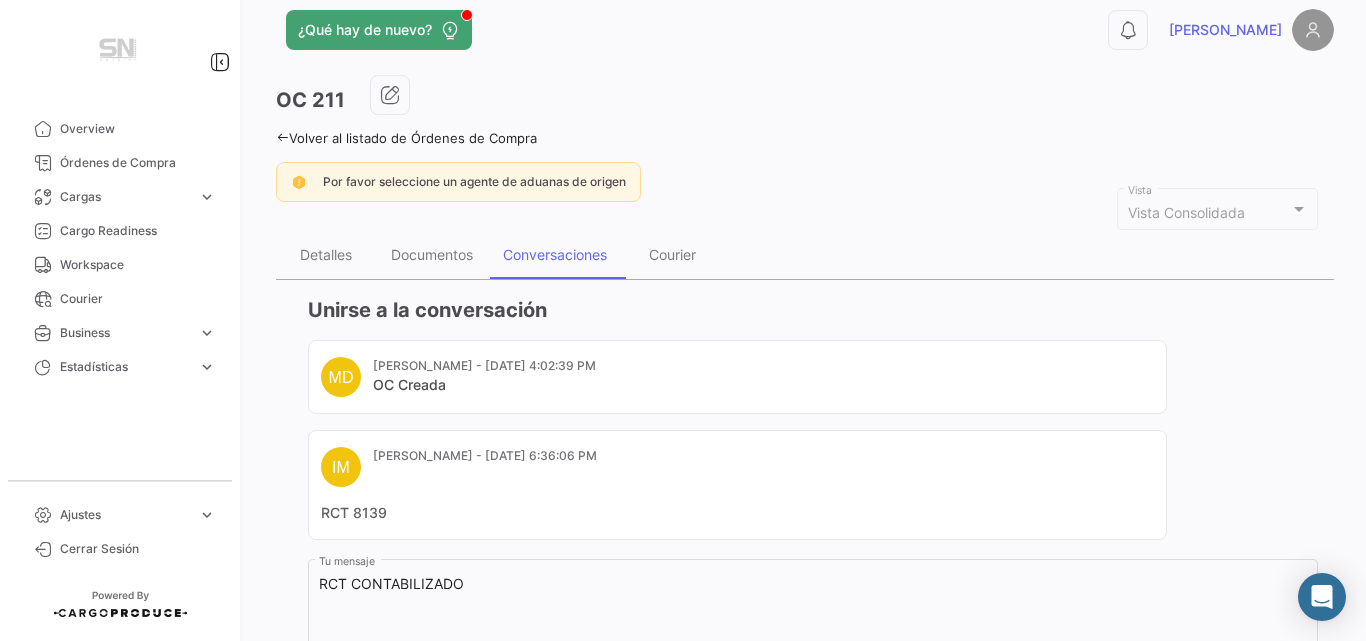 scroll, scrollTop: 0, scrollLeft: 0, axis: both 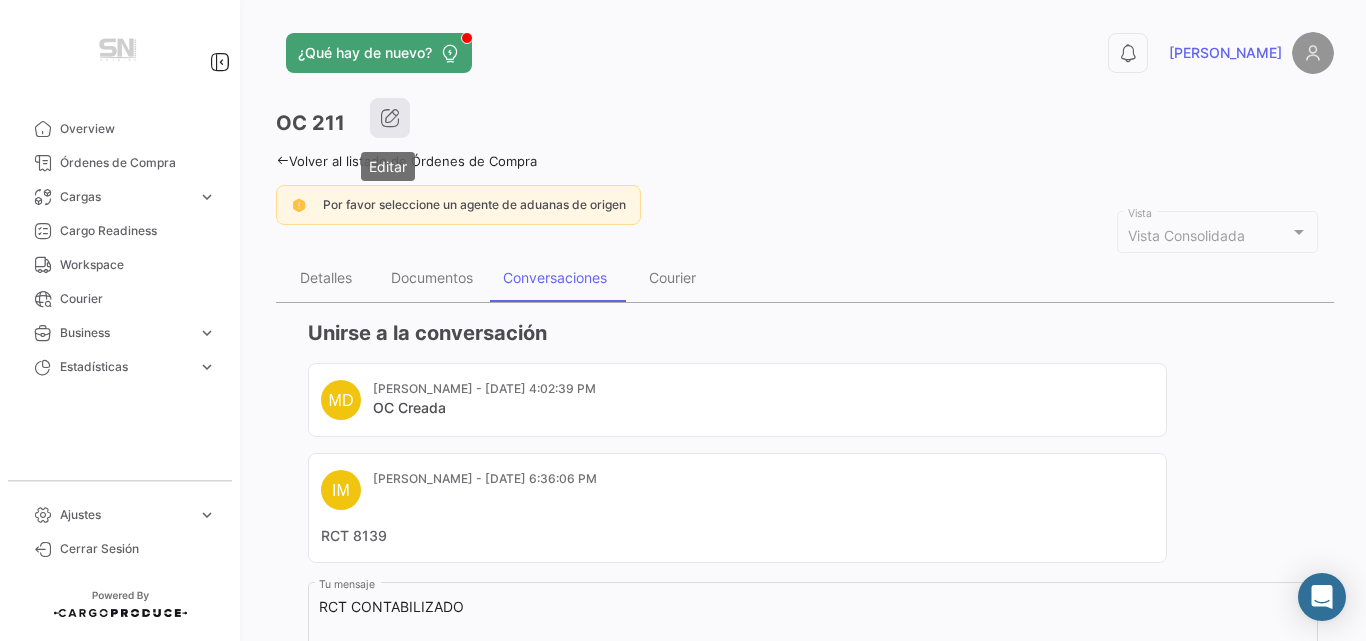 click 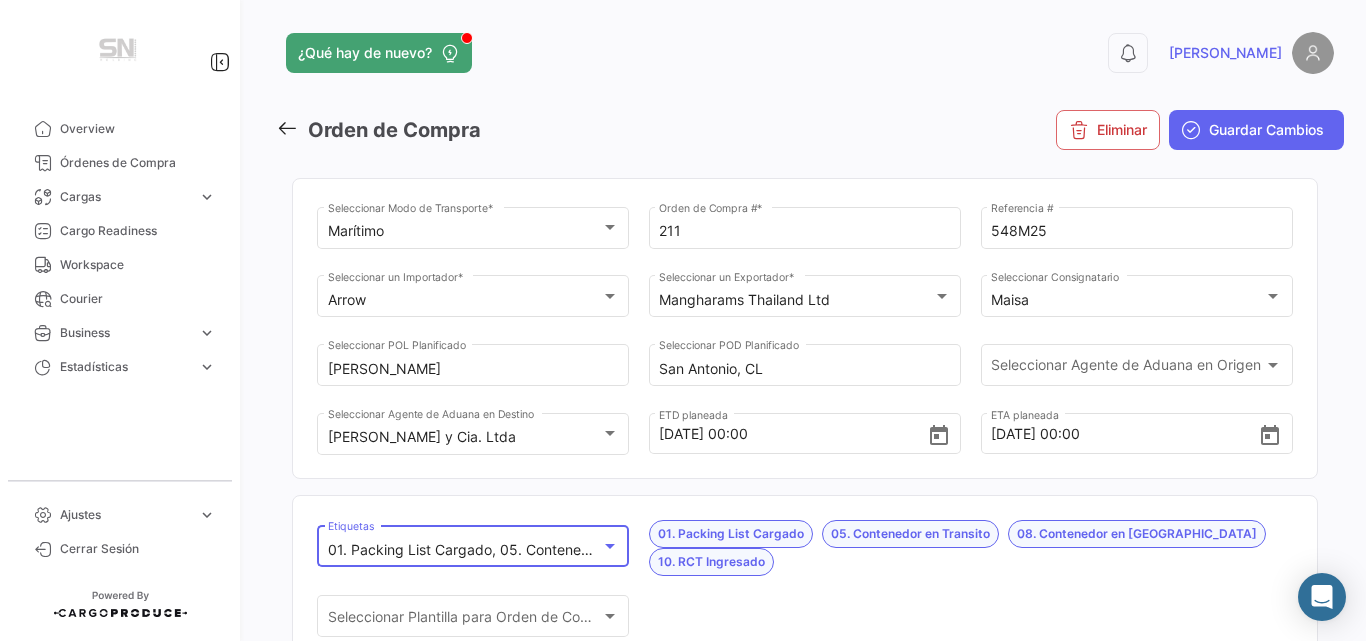 click at bounding box center [610, 546] 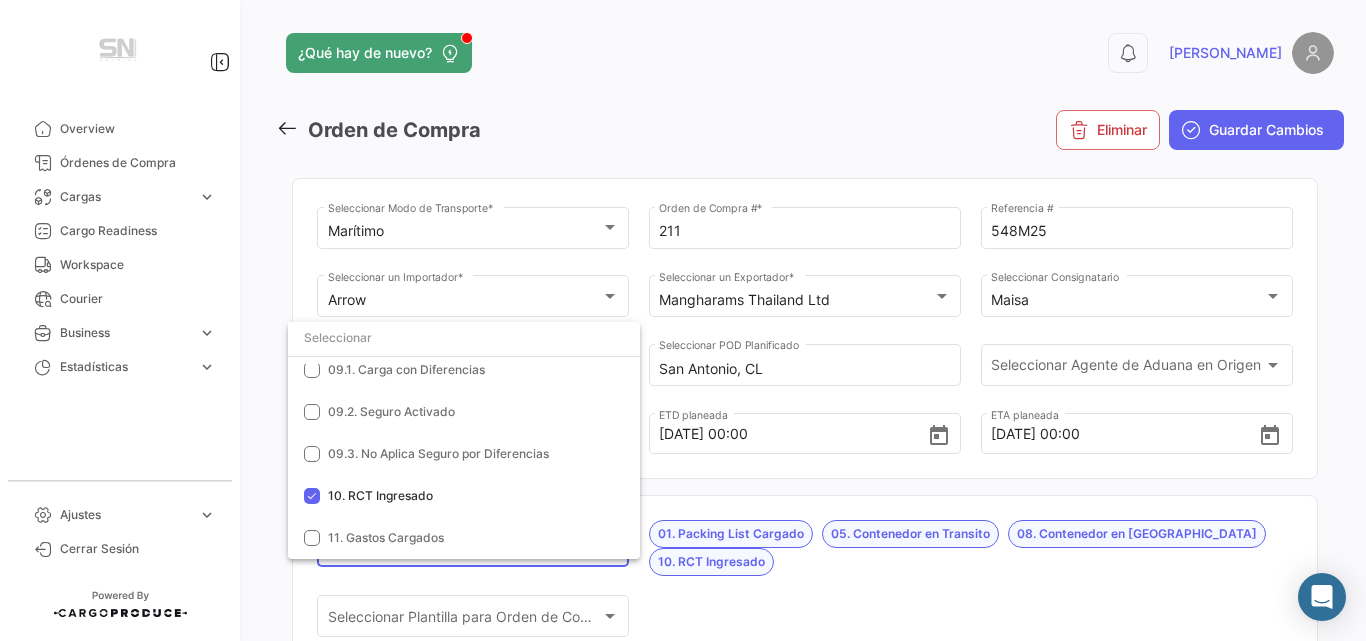 scroll, scrollTop: 510, scrollLeft: 0, axis: vertical 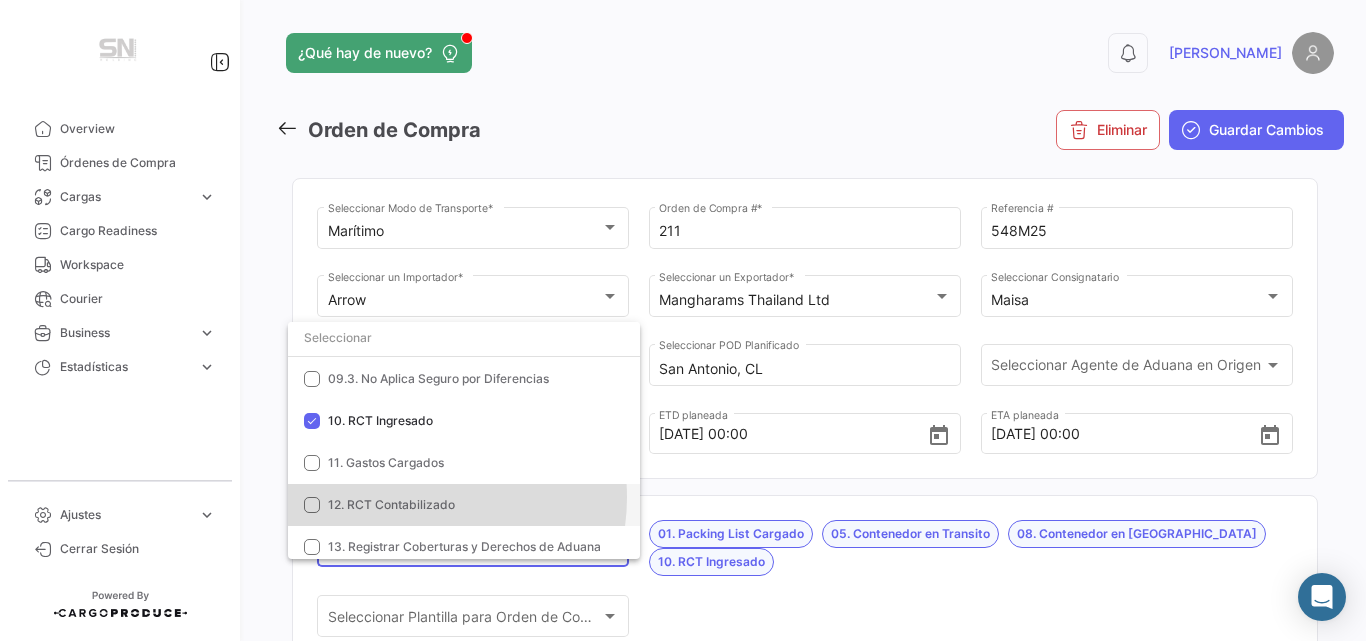 click on "12. RCT Contabilizado" at bounding box center (391, 504) 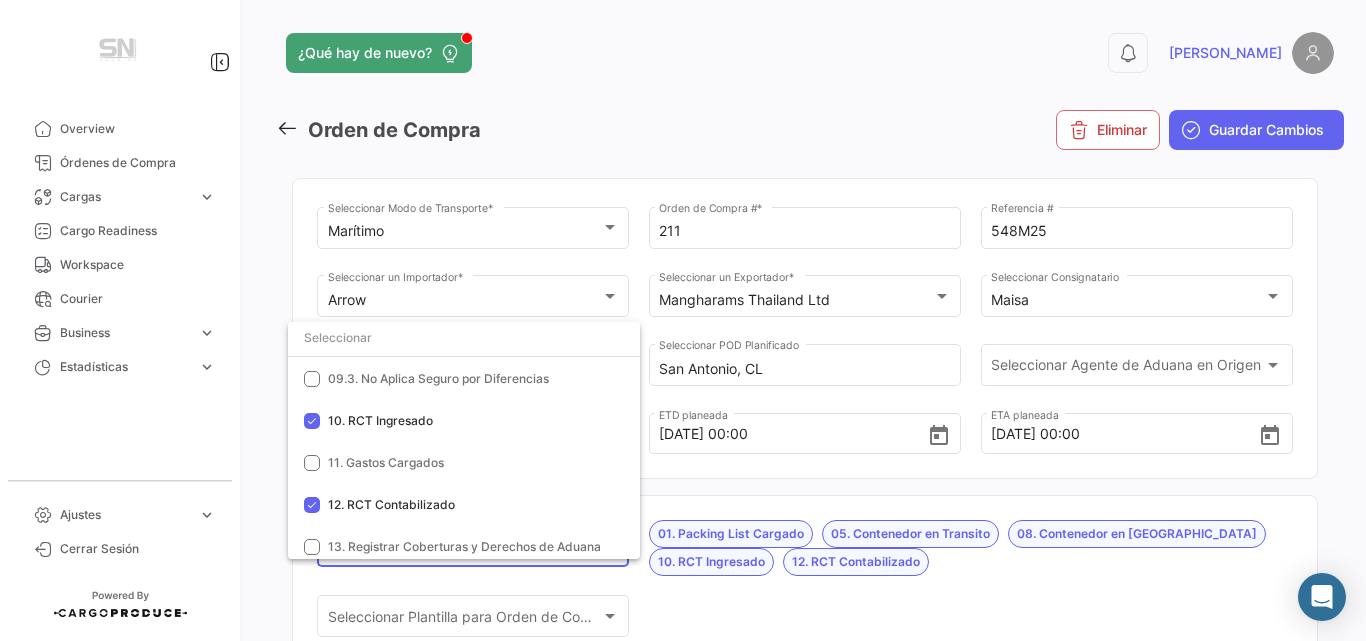 click at bounding box center (683, 320) 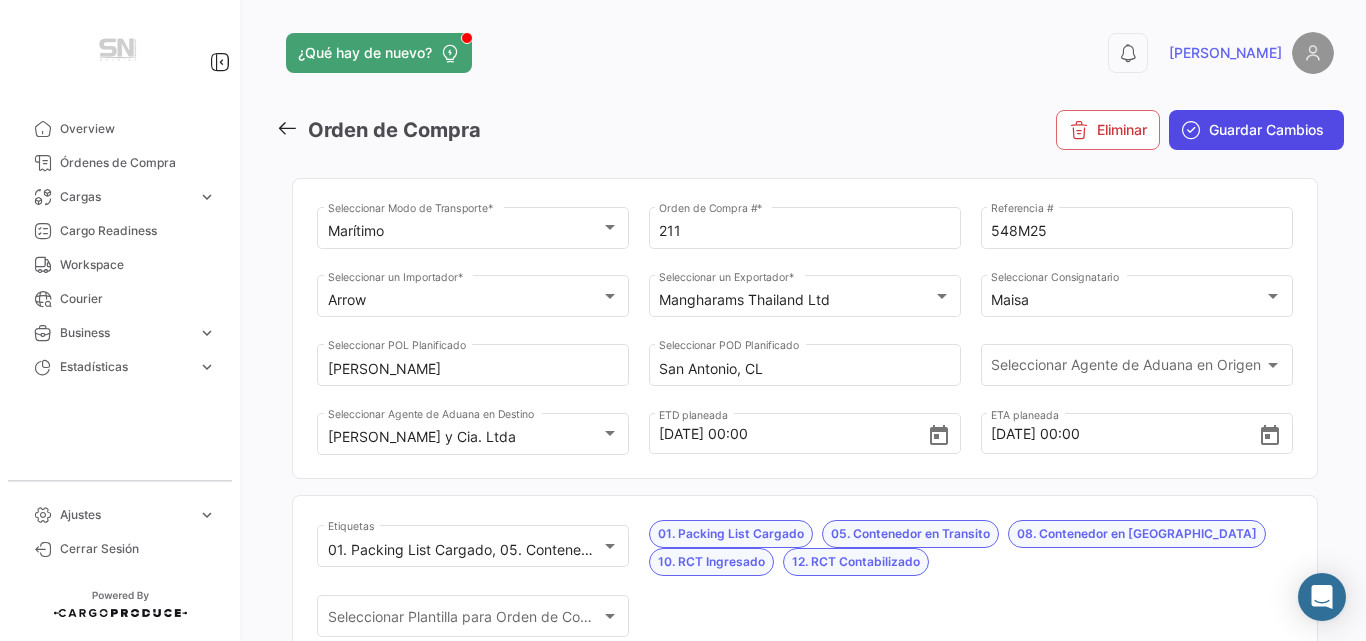 click on "Guardar Cambios" 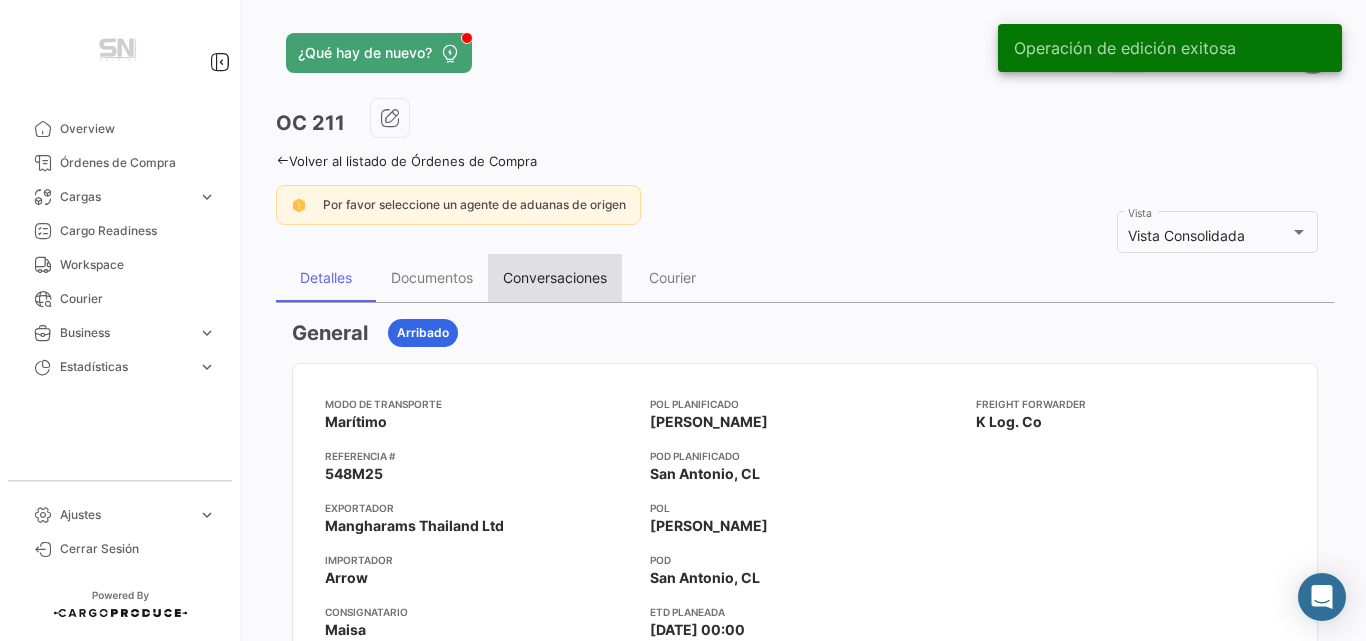 click on "Conversaciones" at bounding box center [555, 277] 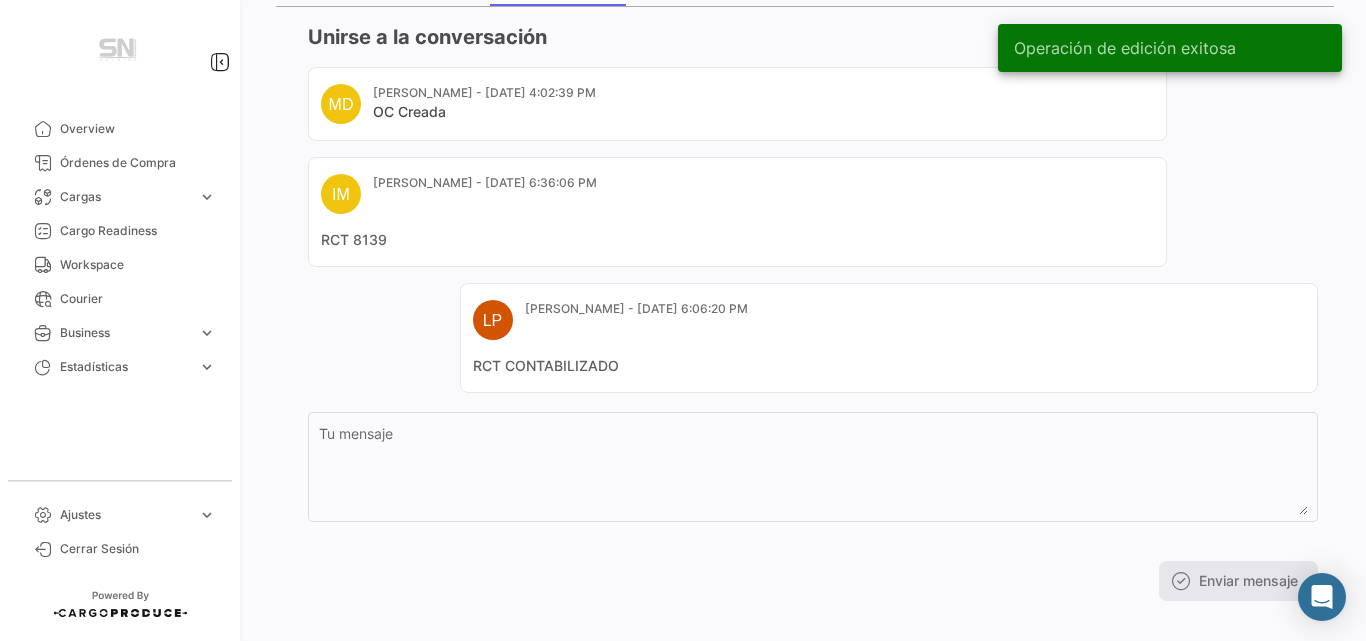 scroll, scrollTop: 320, scrollLeft: 0, axis: vertical 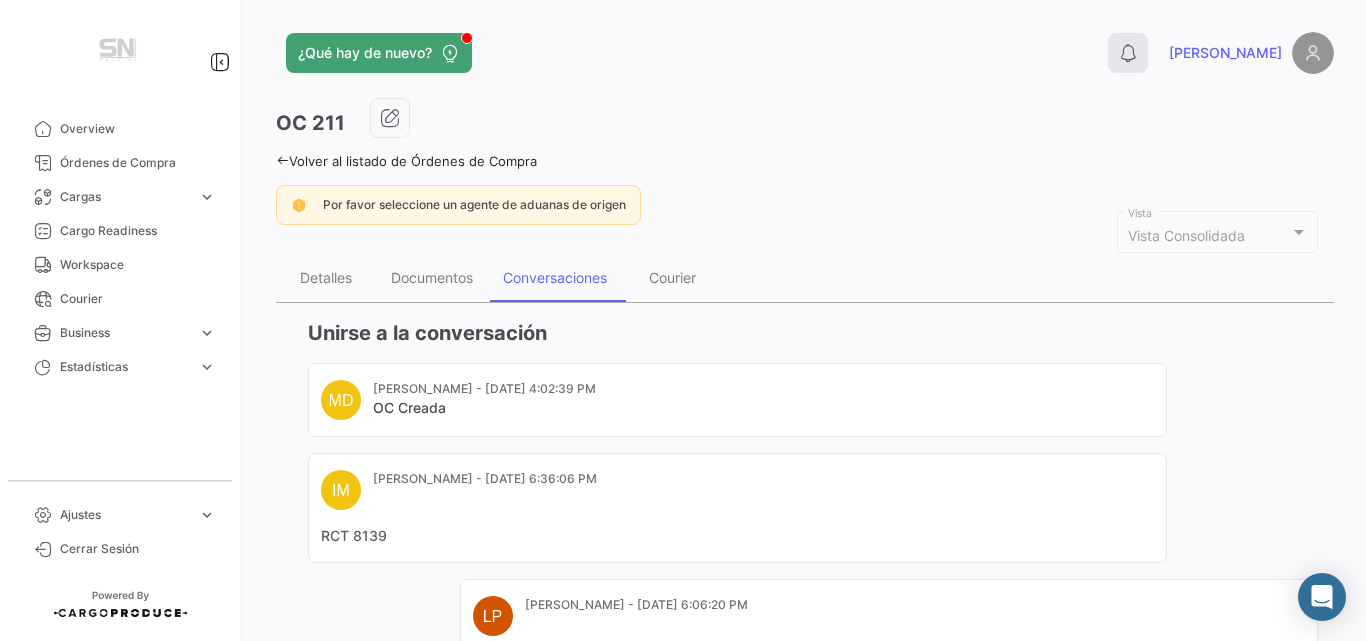 click on "0" 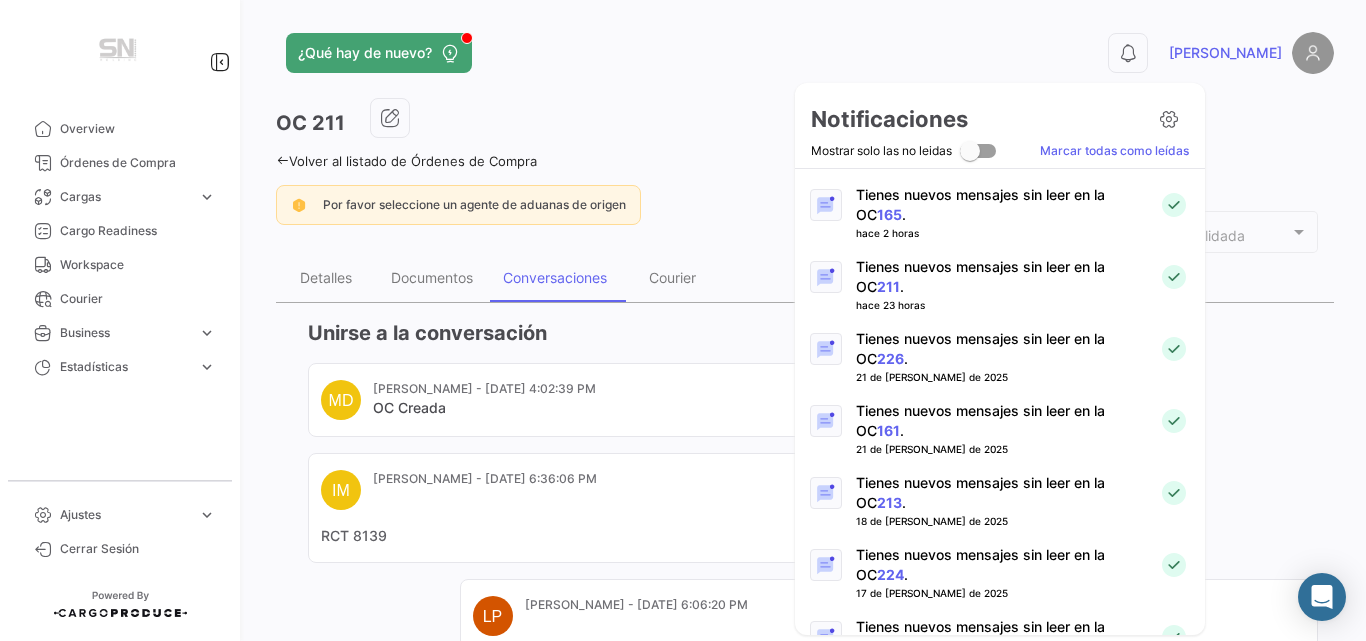 click on "165" at bounding box center [889, 214] 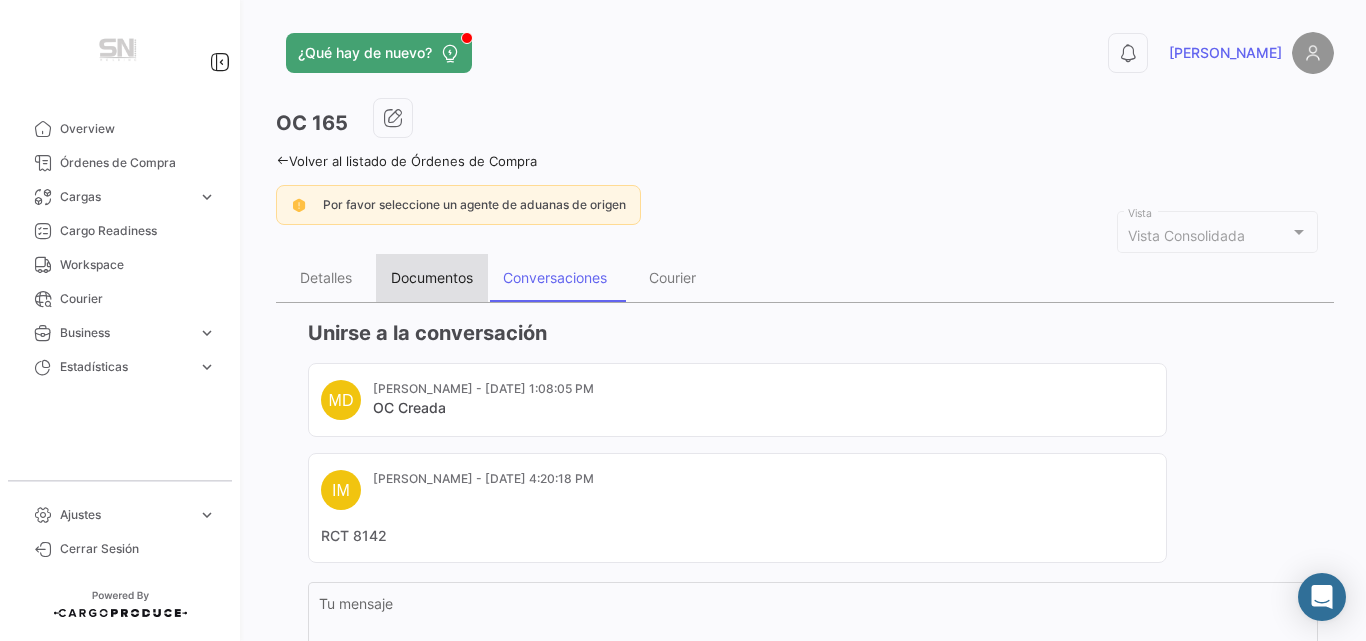 click on "Documentos" at bounding box center [432, 277] 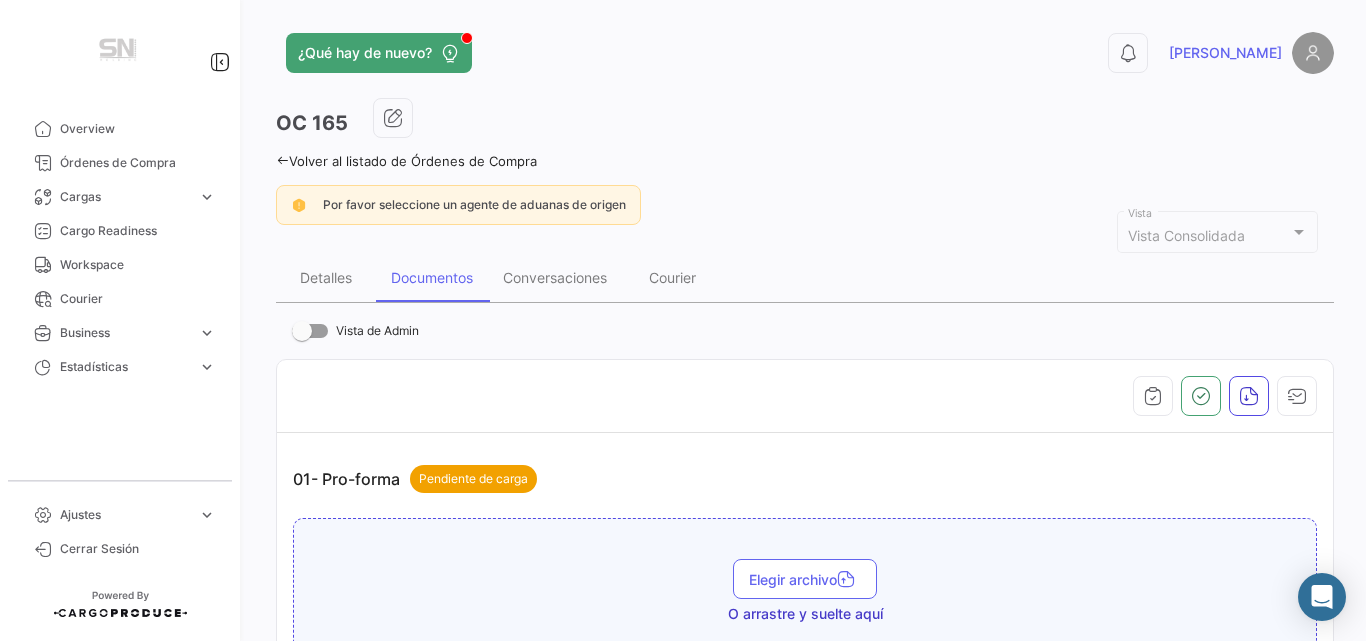 scroll, scrollTop: 561, scrollLeft: 0, axis: vertical 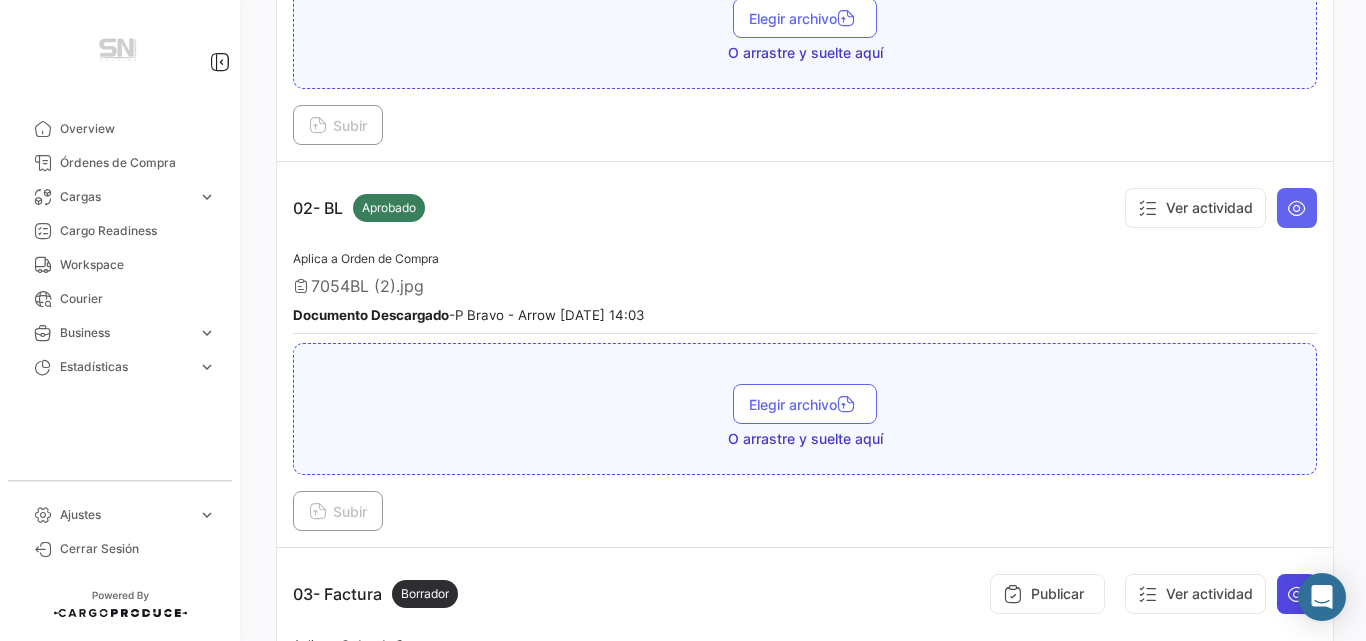 click at bounding box center [1297, 594] 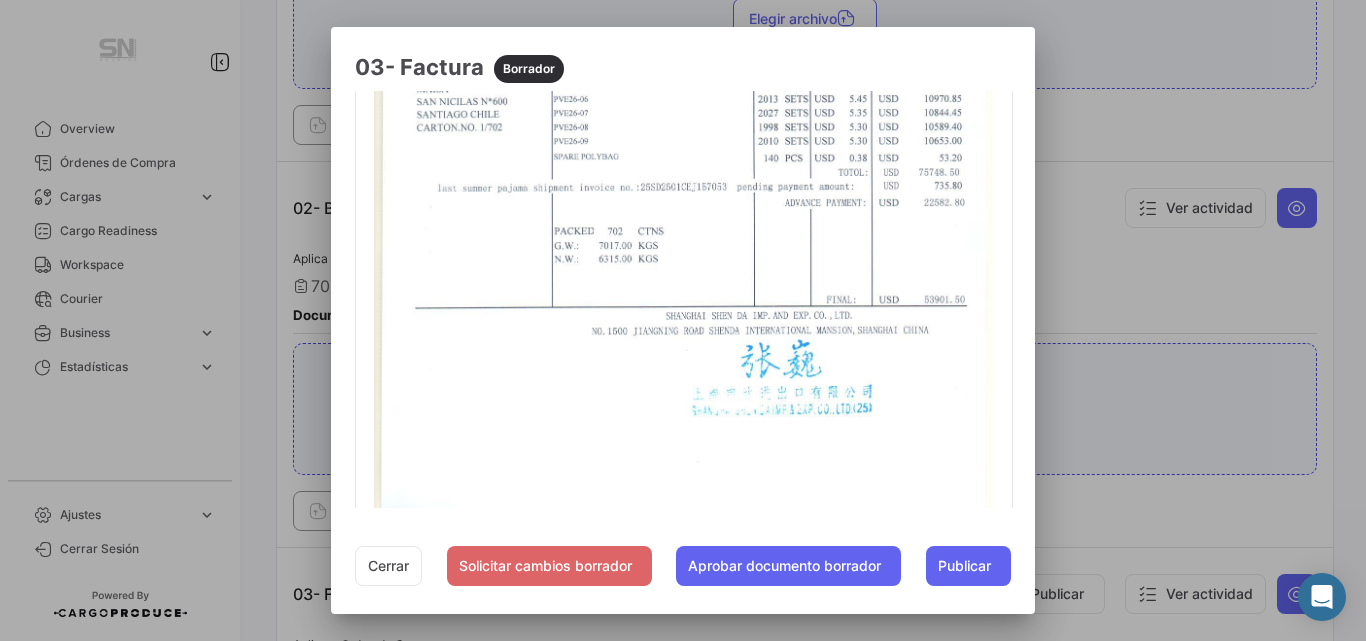 scroll, scrollTop: 439, scrollLeft: 0, axis: vertical 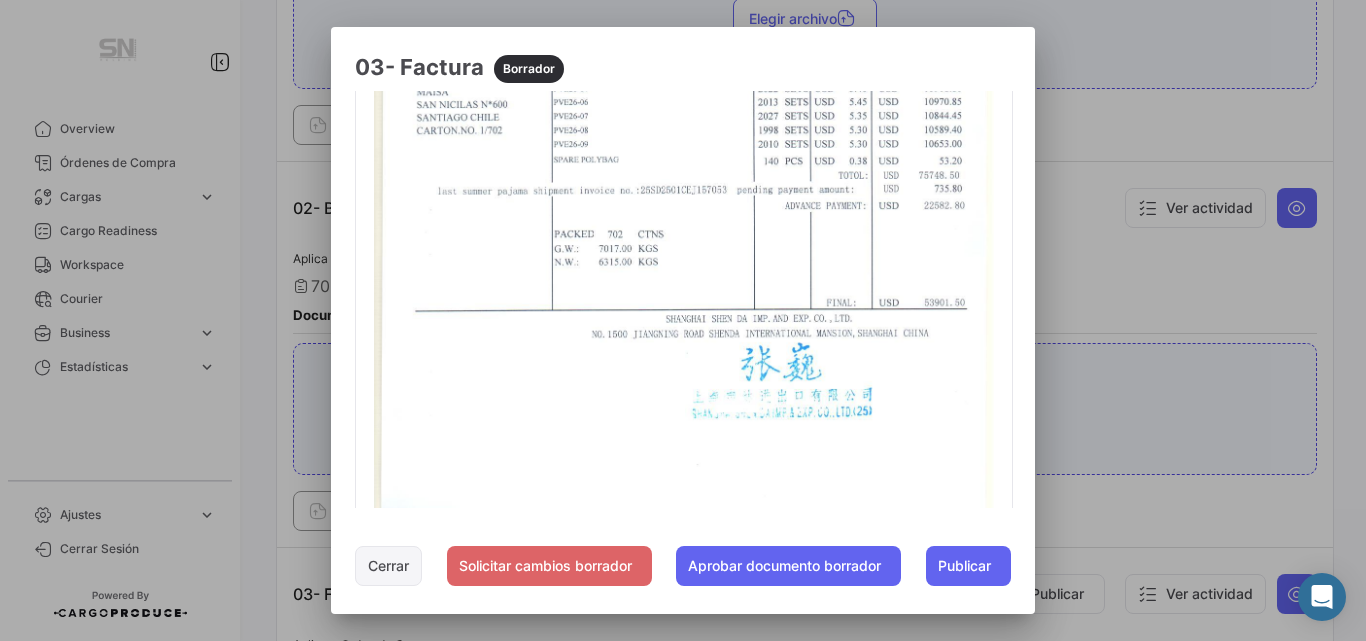 click on "Cerrar" 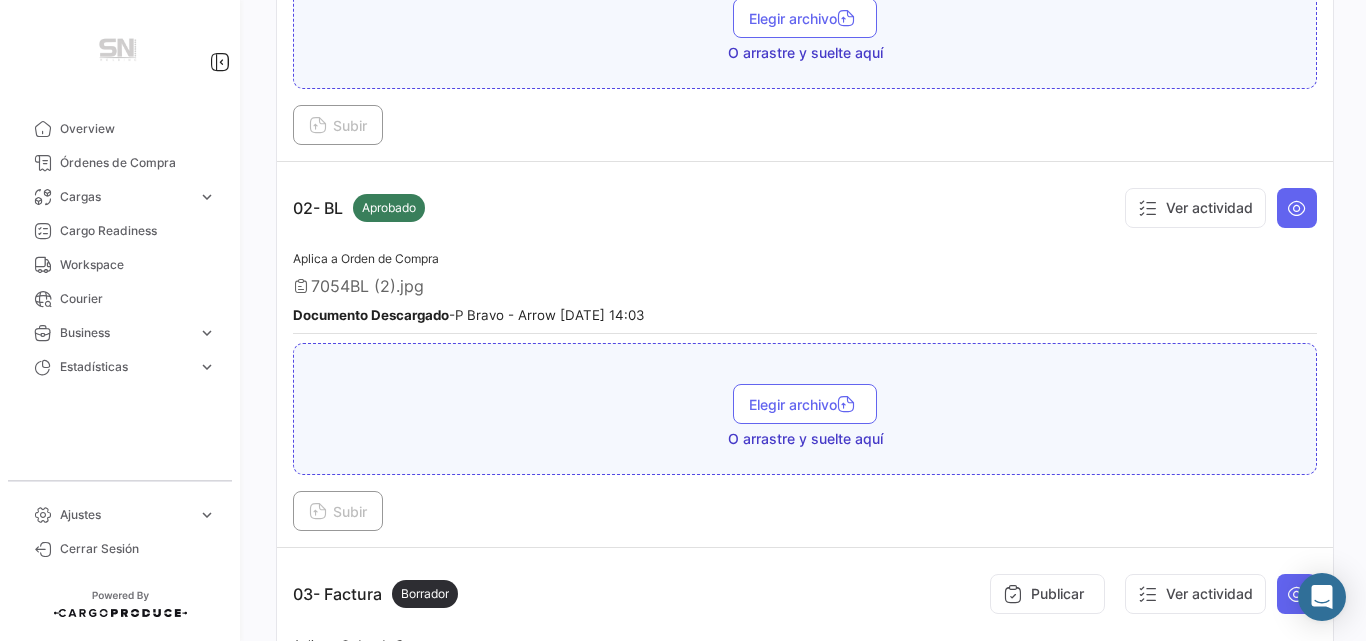 scroll, scrollTop: 1, scrollLeft: 0, axis: vertical 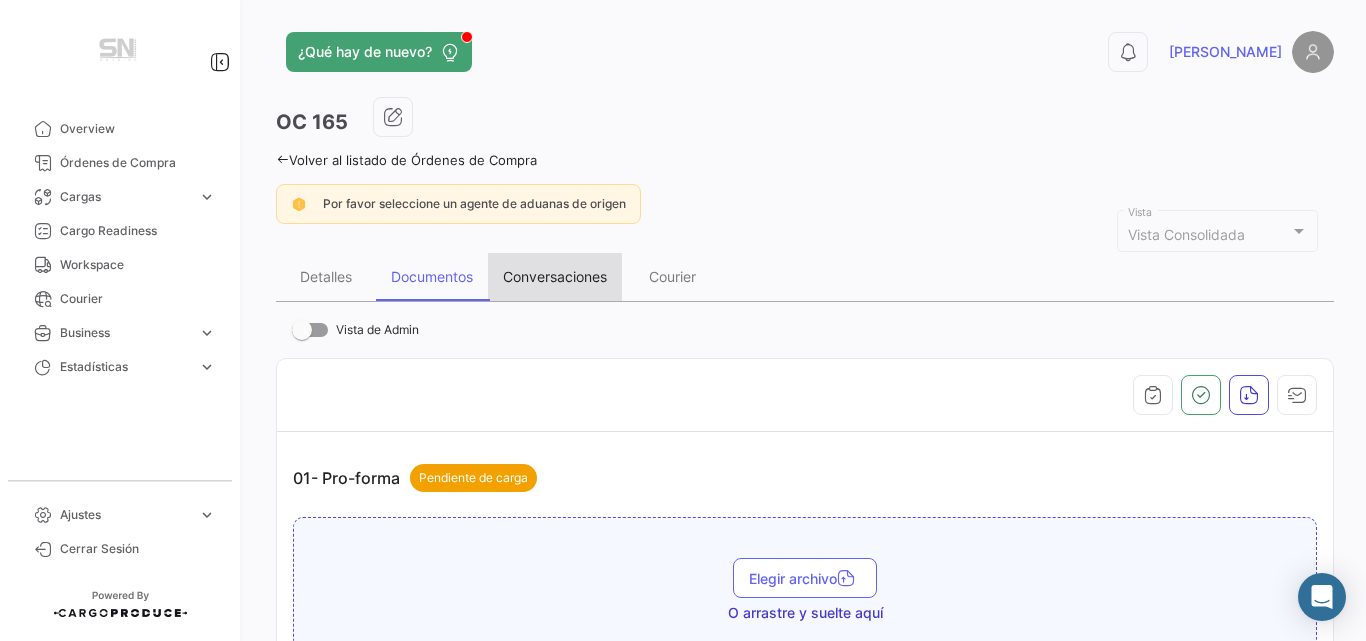 click on "Conversaciones" at bounding box center [555, 276] 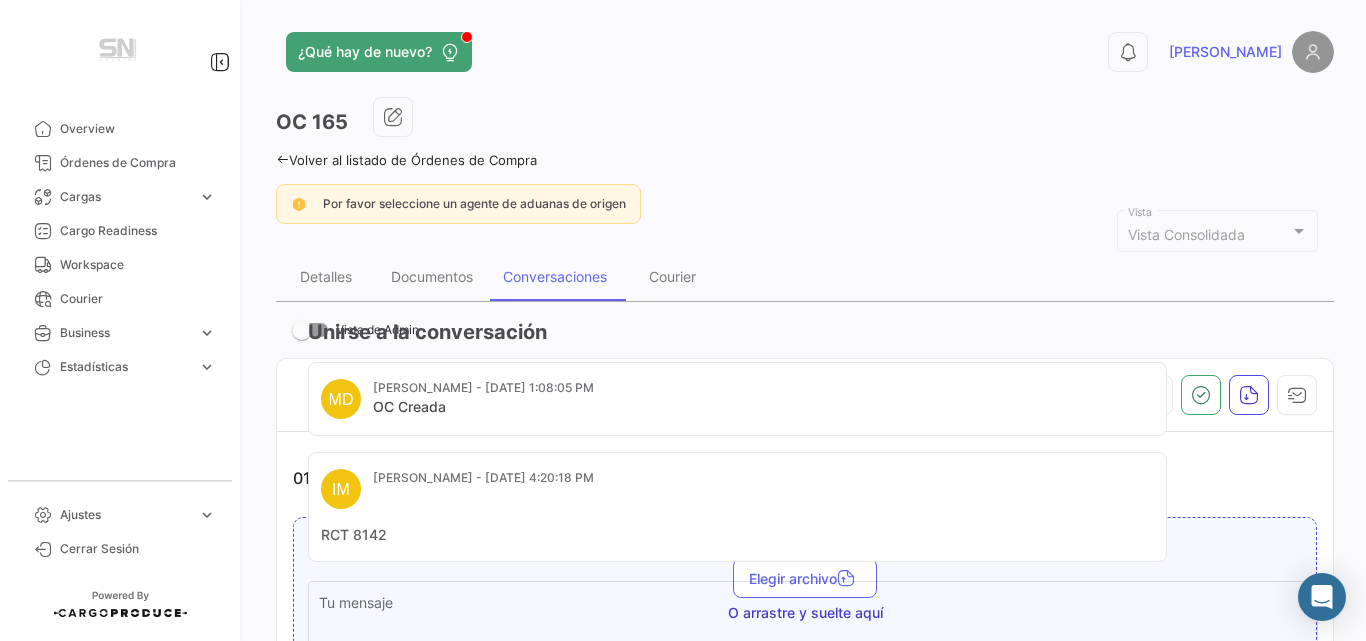scroll, scrollTop: 0, scrollLeft: 0, axis: both 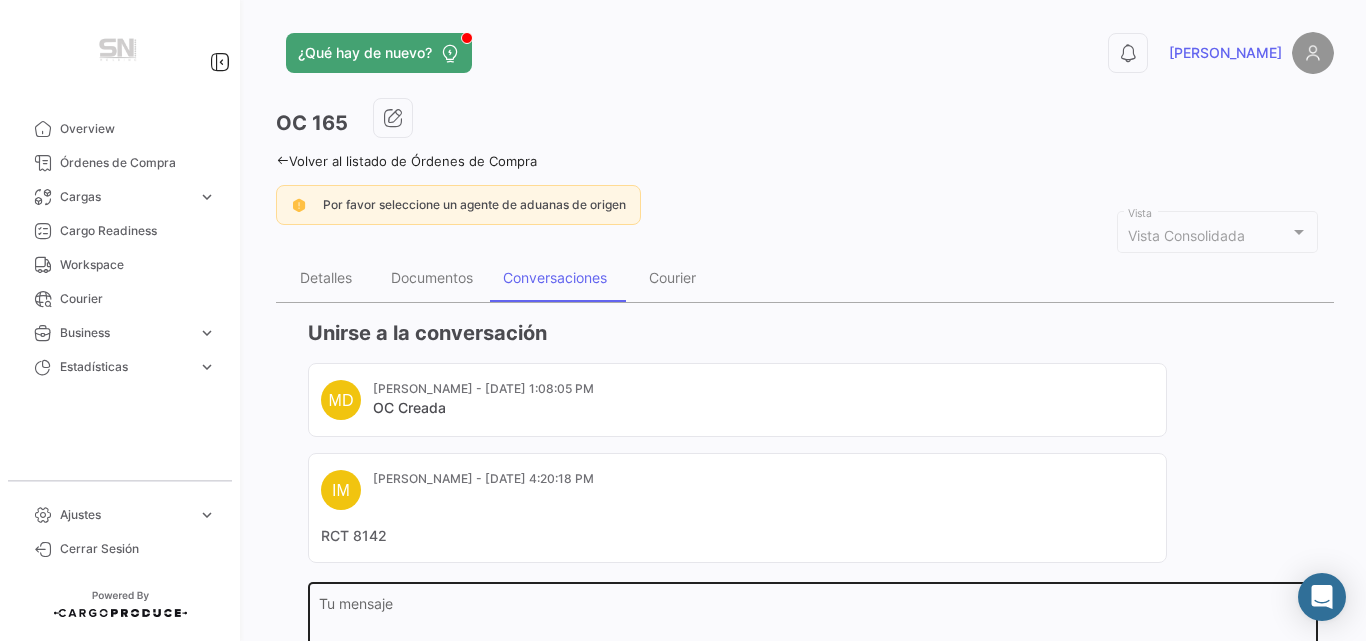 click on "Tu mensaje" at bounding box center [813, 641] 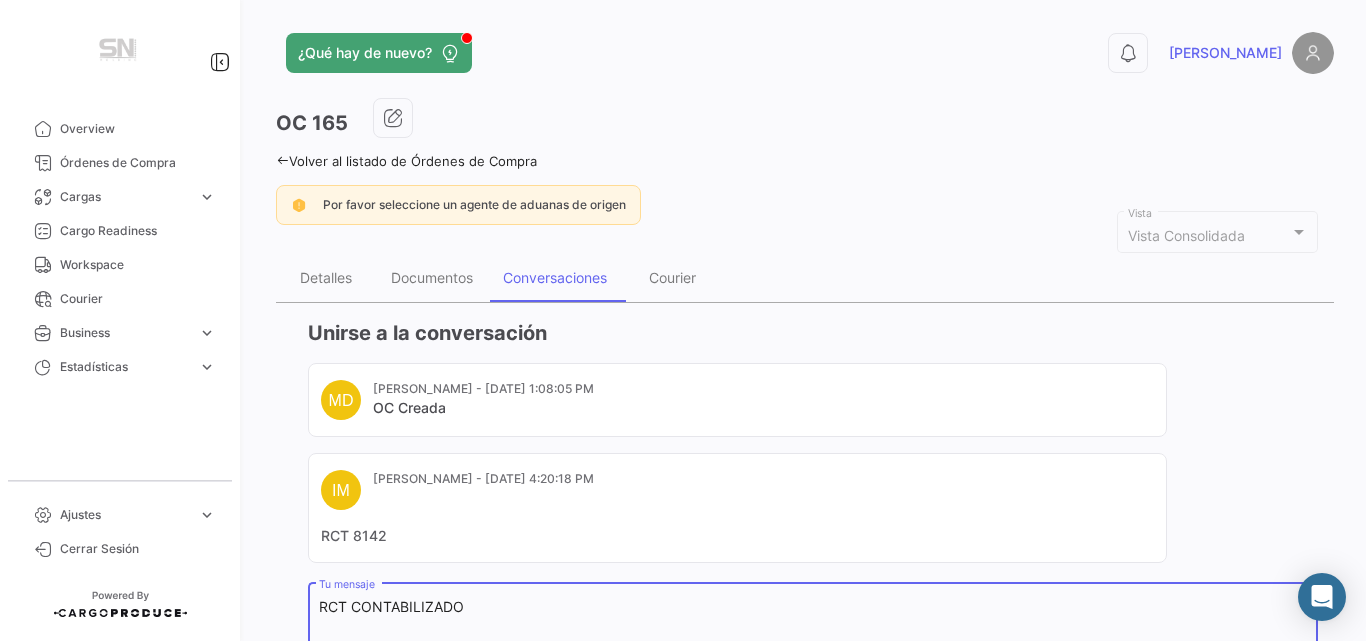 scroll, scrollTop: 194, scrollLeft: 0, axis: vertical 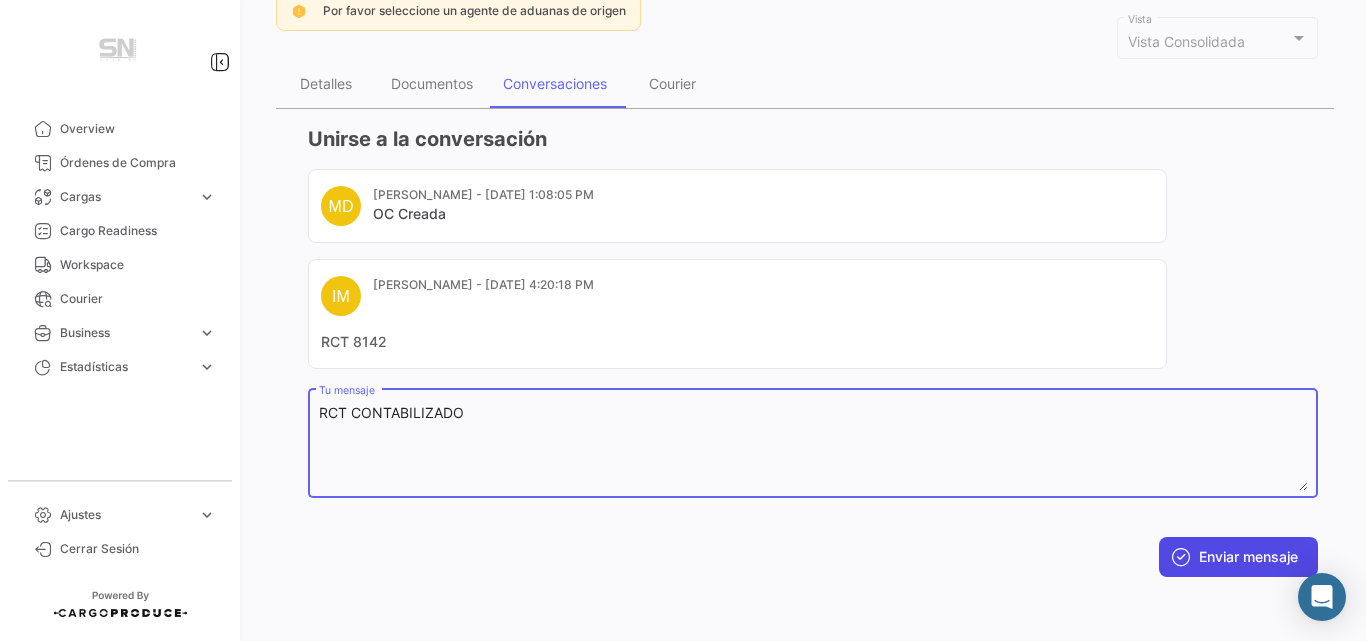 type on "RCT CONTABILIZADO" 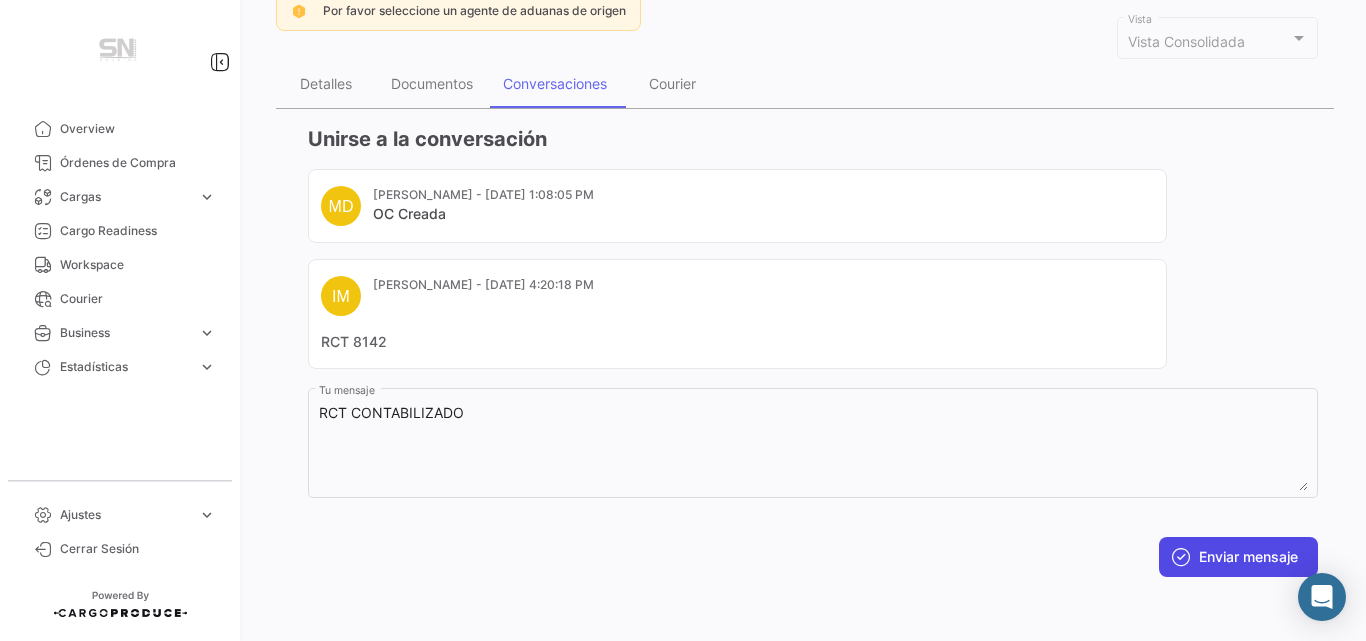 click on "Enviar mensaje" at bounding box center [1238, 557] 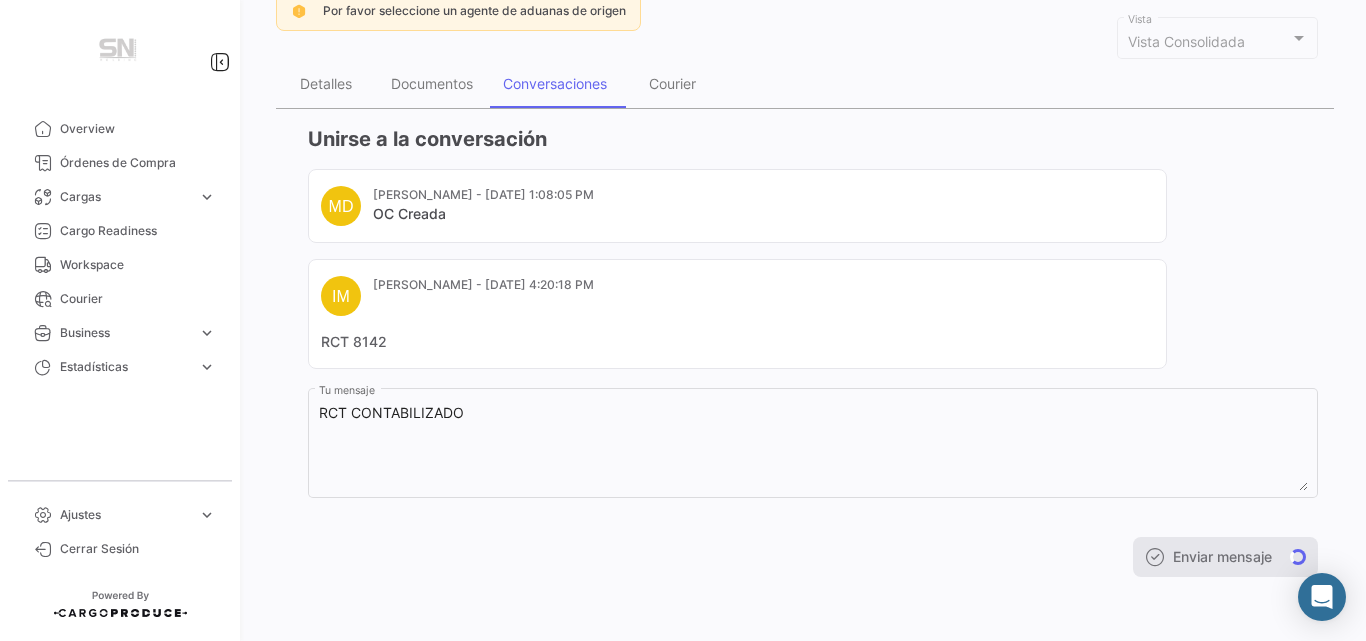 scroll, scrollTop: 31, scrollLeft: 0, axis: vertical 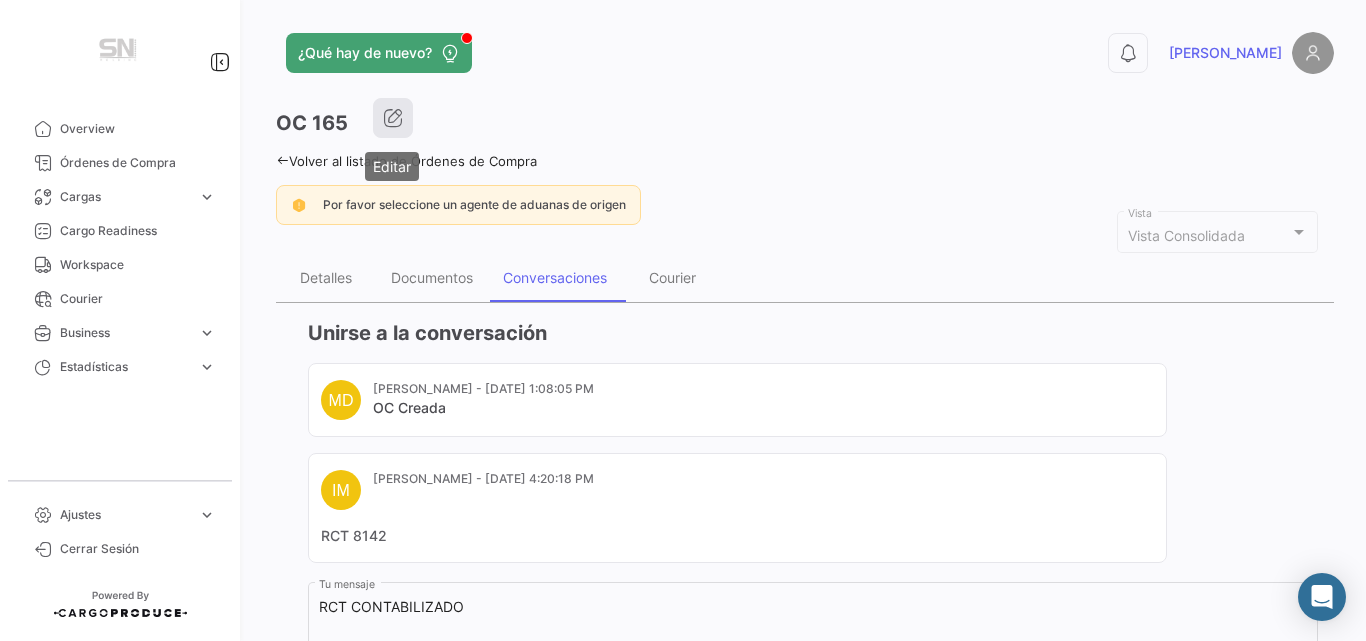click 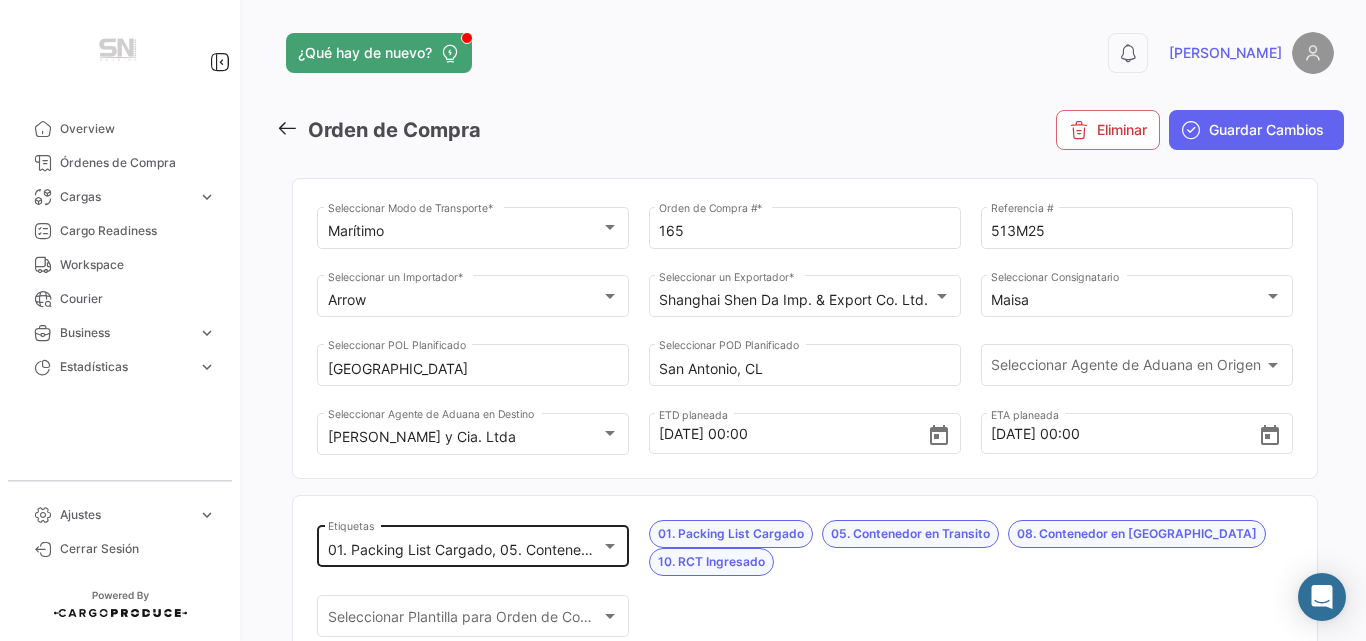 click on "01. Packing List Cargado, 05. Contenedor en [PERSON_NAME], 08. Contenedor en [GEOGRAPHIC_DATA], 10. RCT Ingresado  Etiquetas" 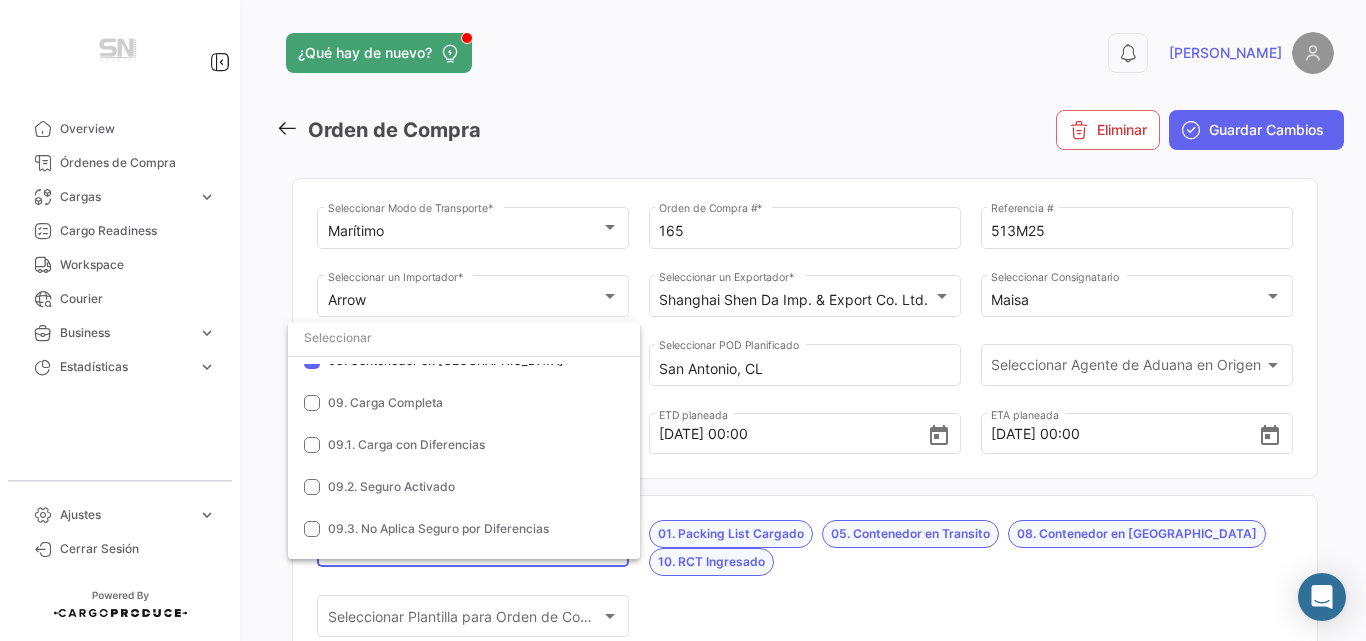 scroll, scrollTop: 561, scrollLeft: 0, axis: vertical 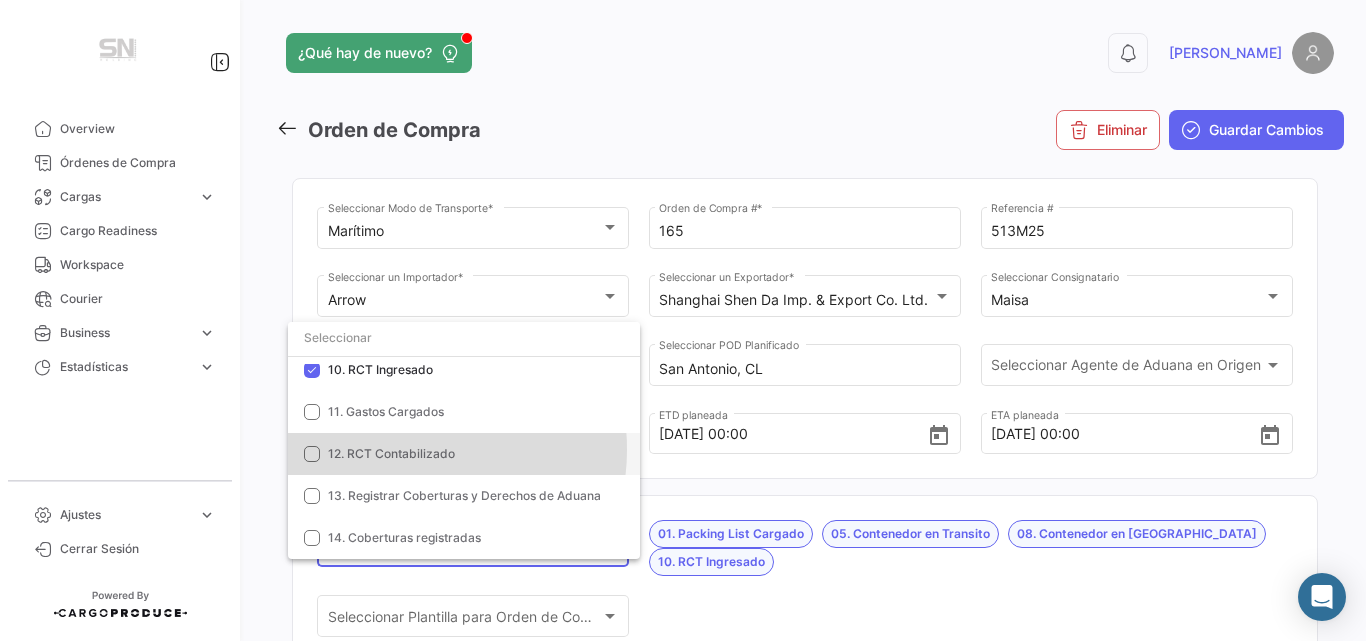 click on "12. RCT Contabilizado" at bounding box center (391, 453) 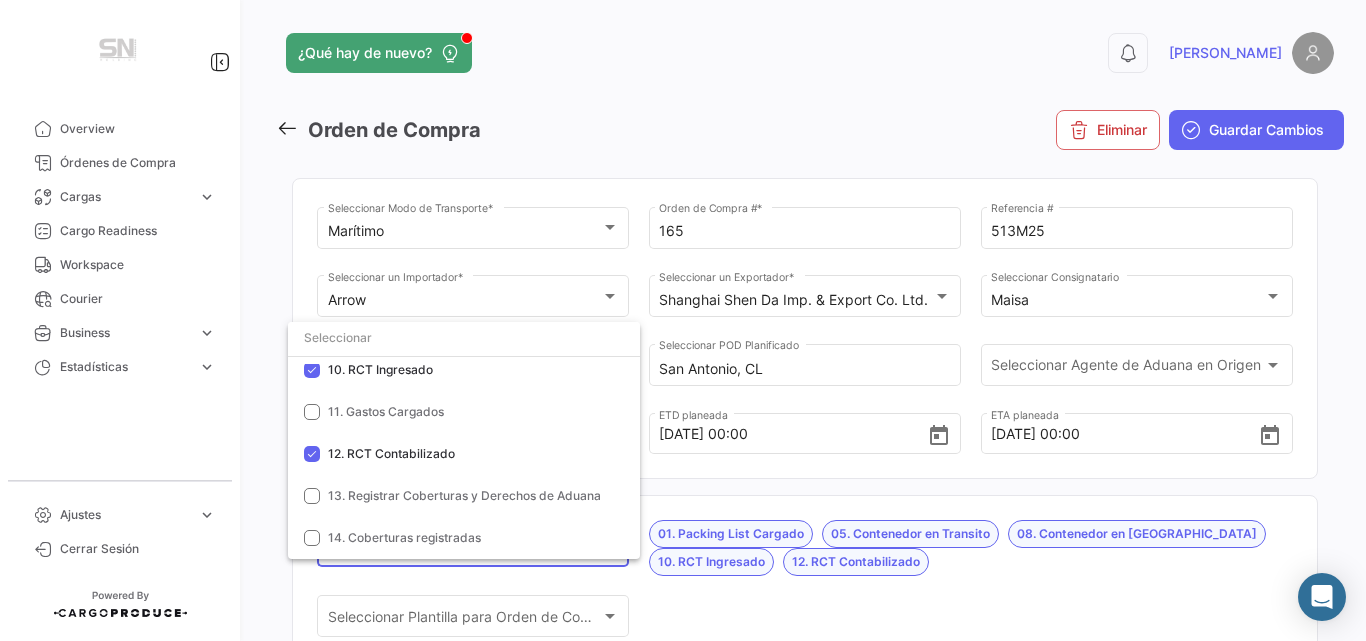 click at bounding box center (683, 320) 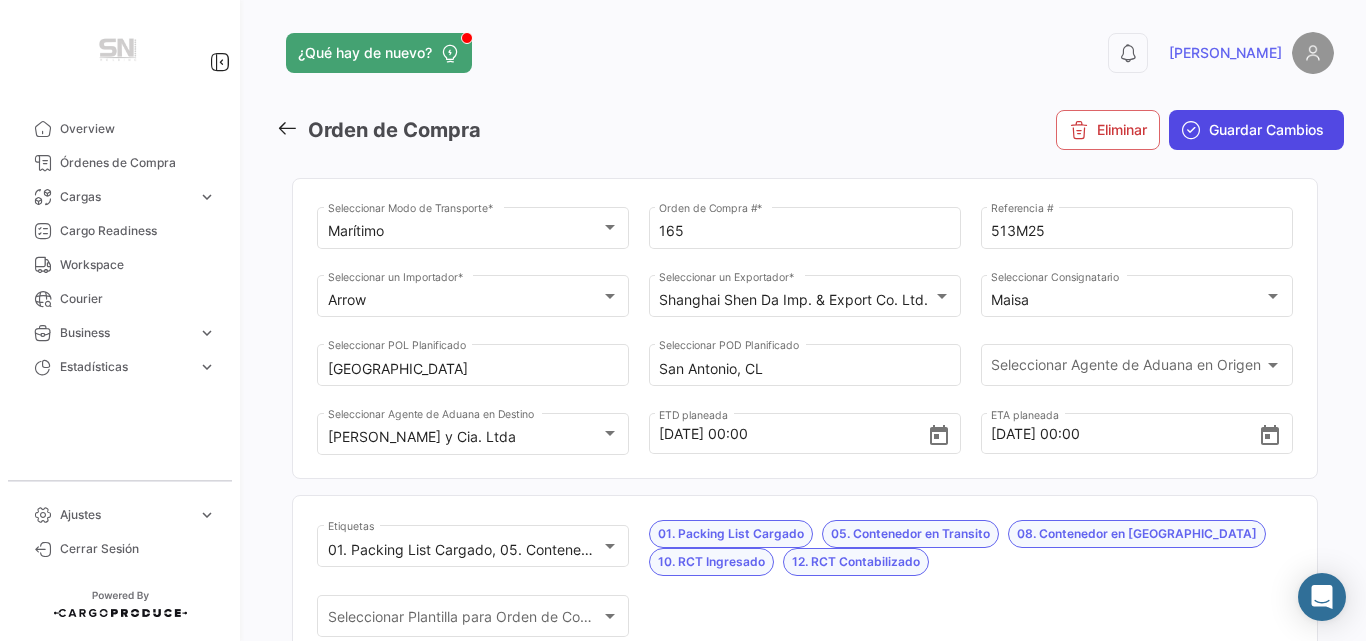 click on "Guardar Cambios" 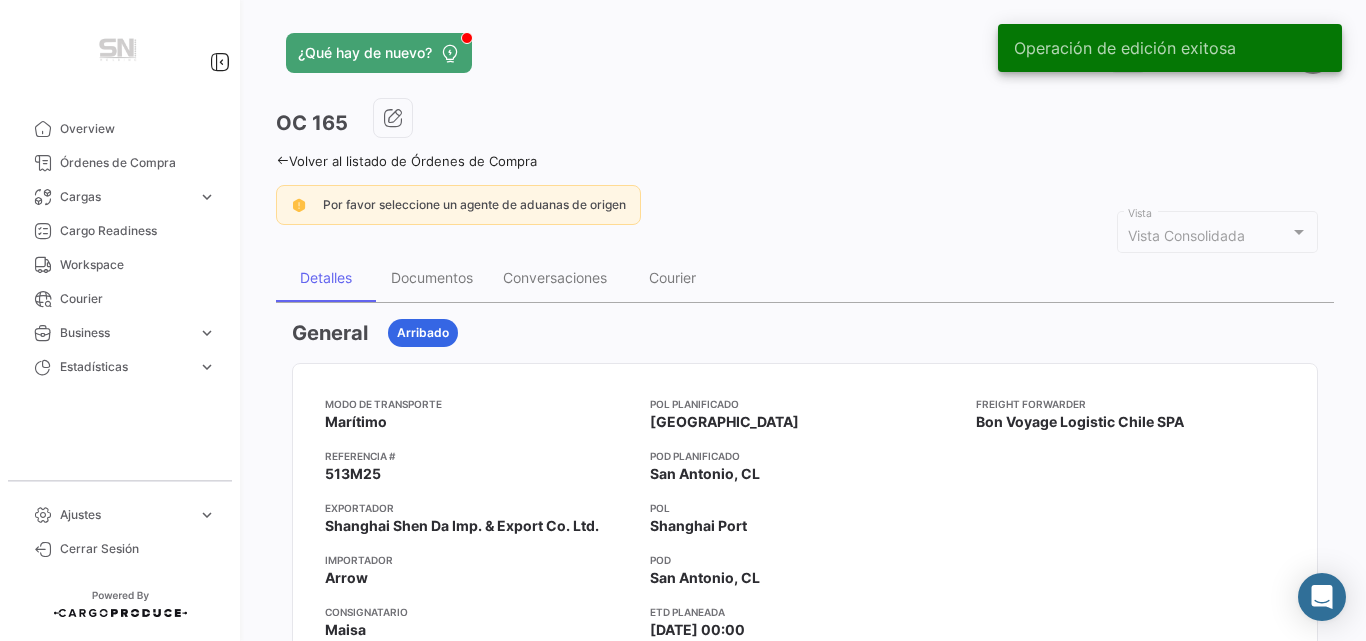 click on "Volver al listado de Órdenes de Compra" 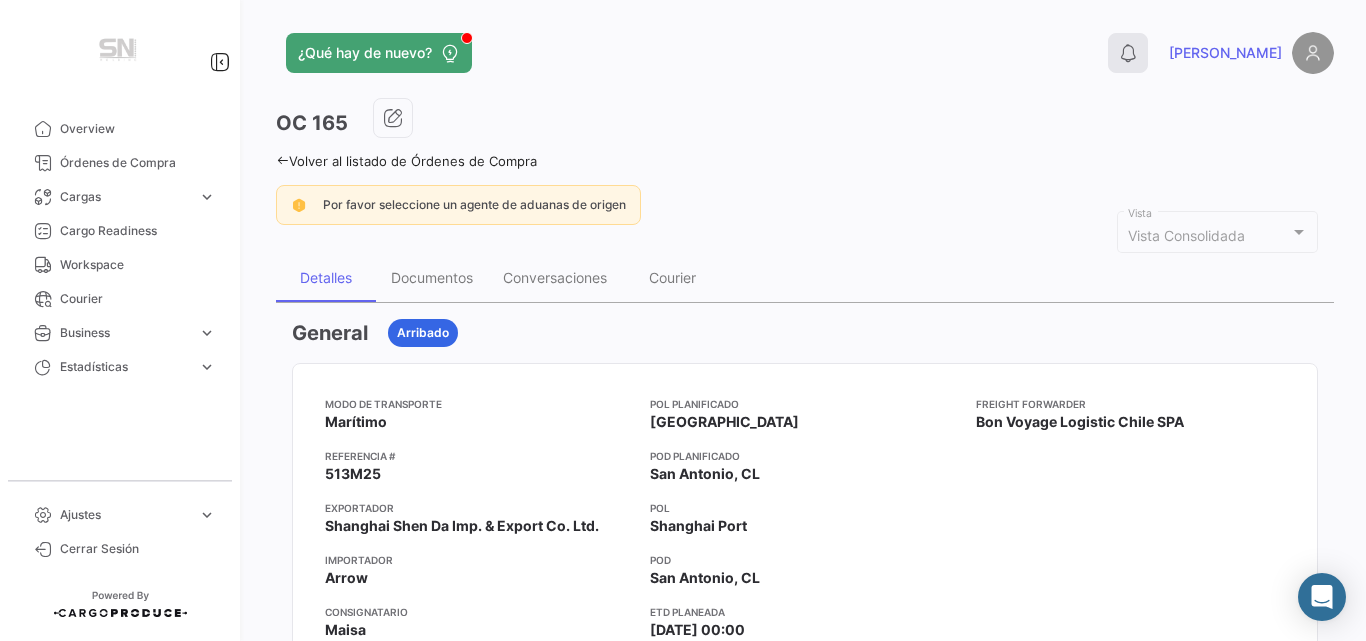 click 